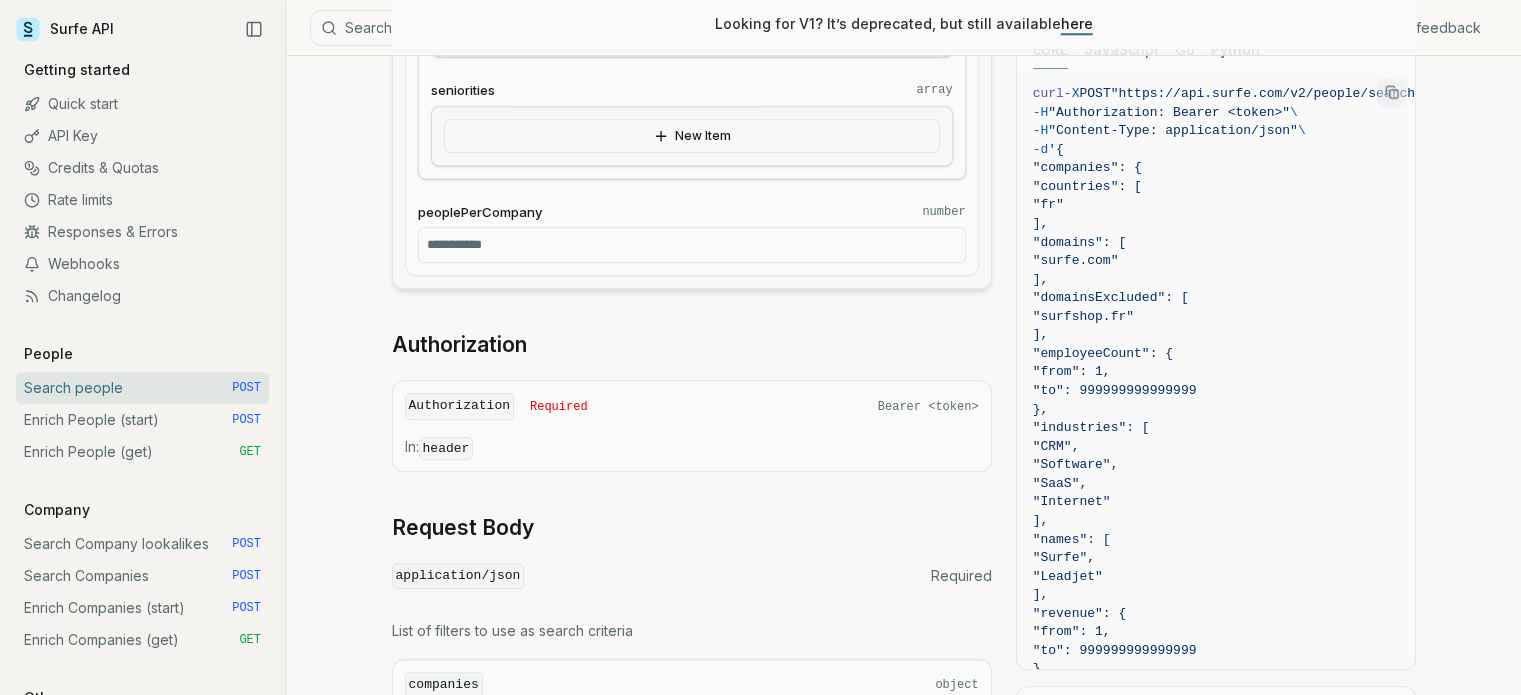 scroll, scrollTop: 2031, scrollLeft: 0, axis: vertical 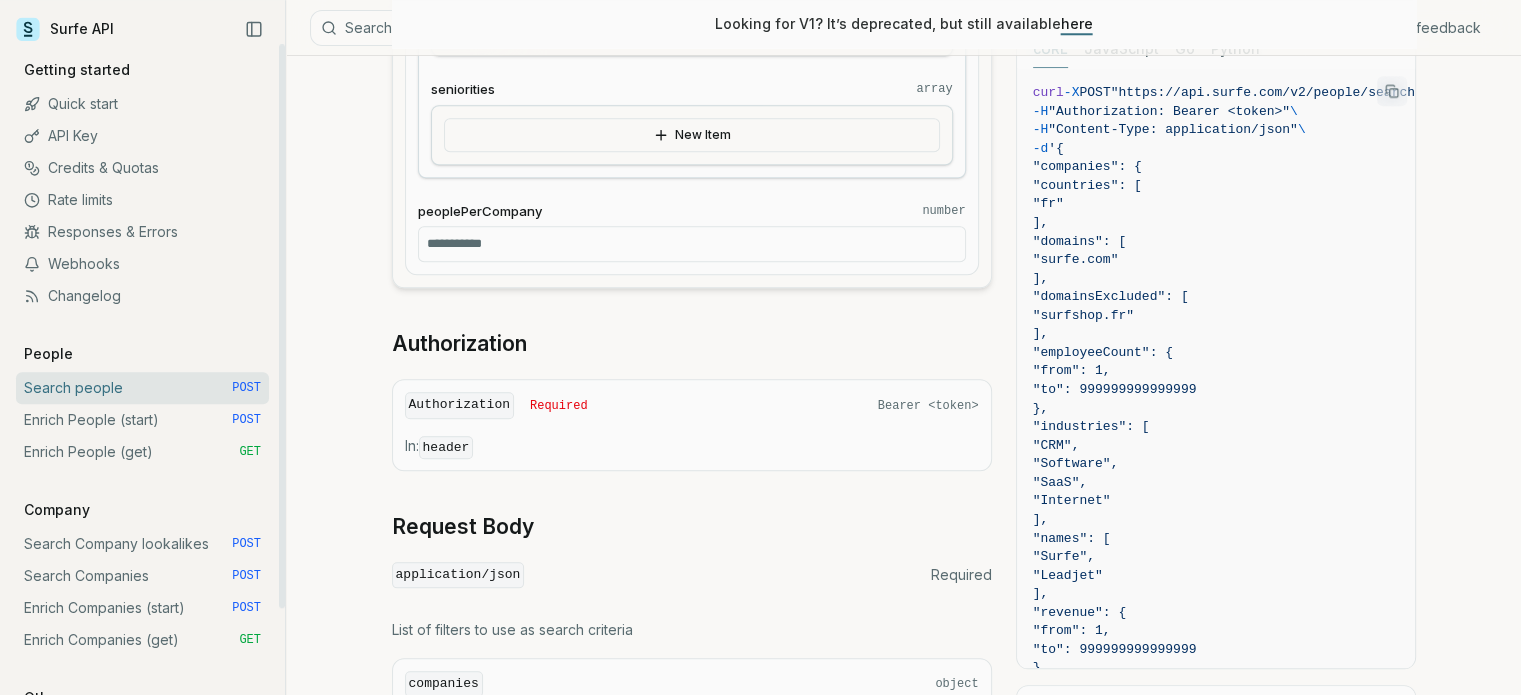 click on "Webhooks" at bounding box center (142, 264) 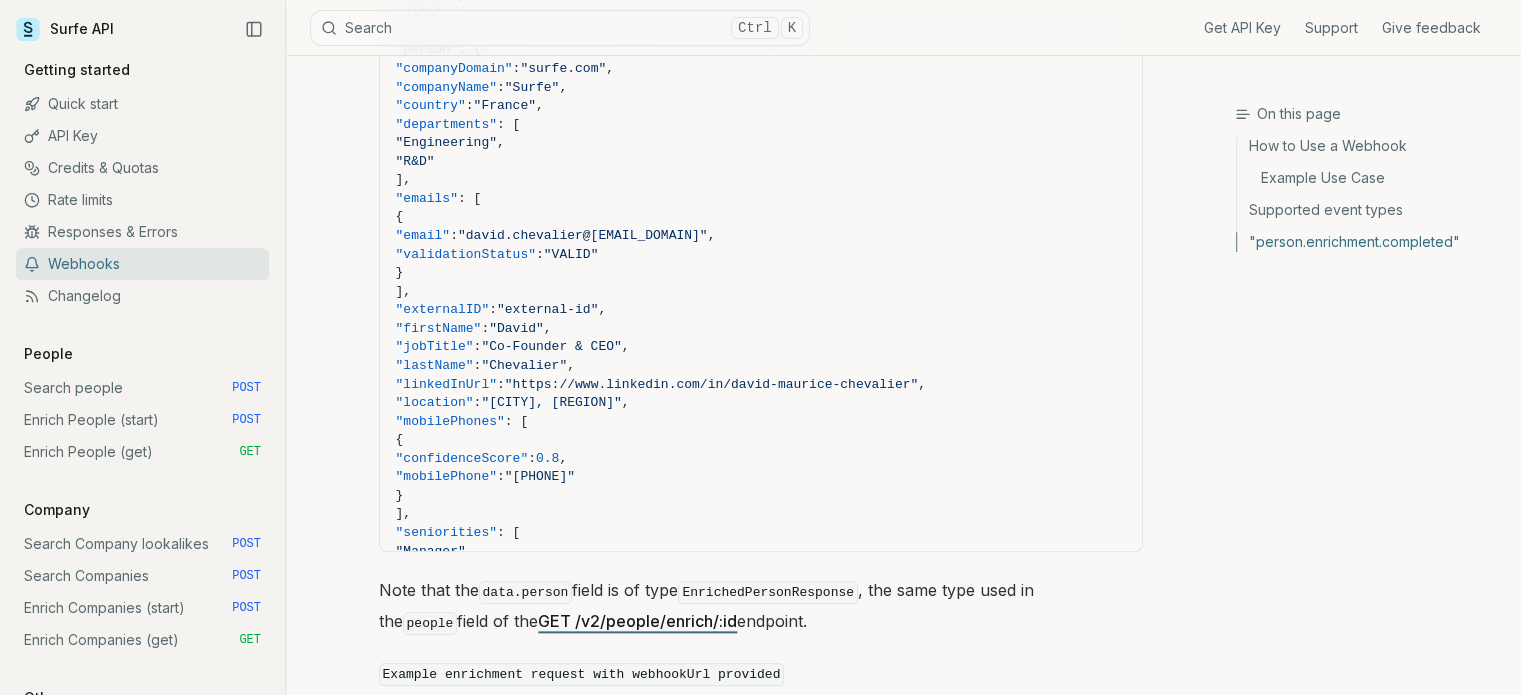scroll, scrollTop: 2072, scrollLeft: 0, axis: vertical 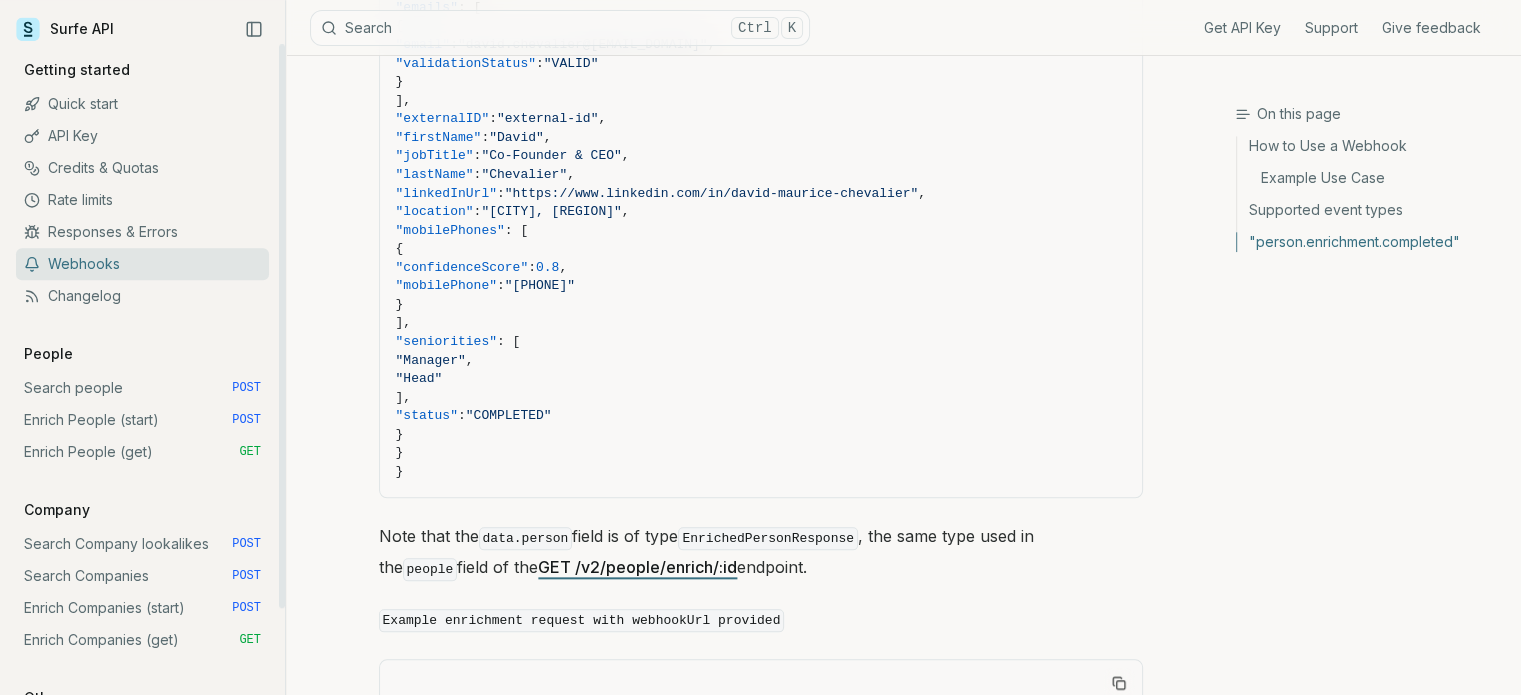 click on "Enrich People (start)   POST" at bounding box center [142, 420] 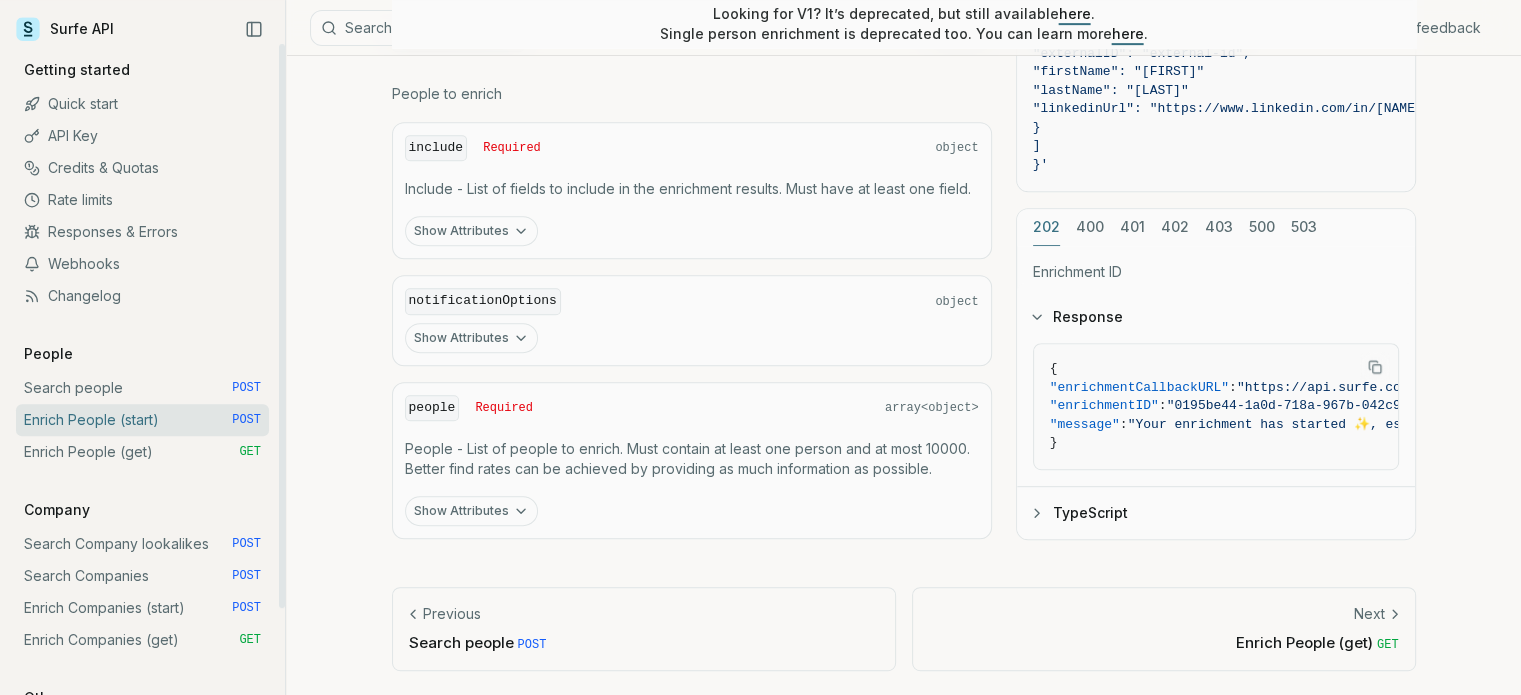 scroll, scrollTop: 0, scrollLeft: 0, axis: both 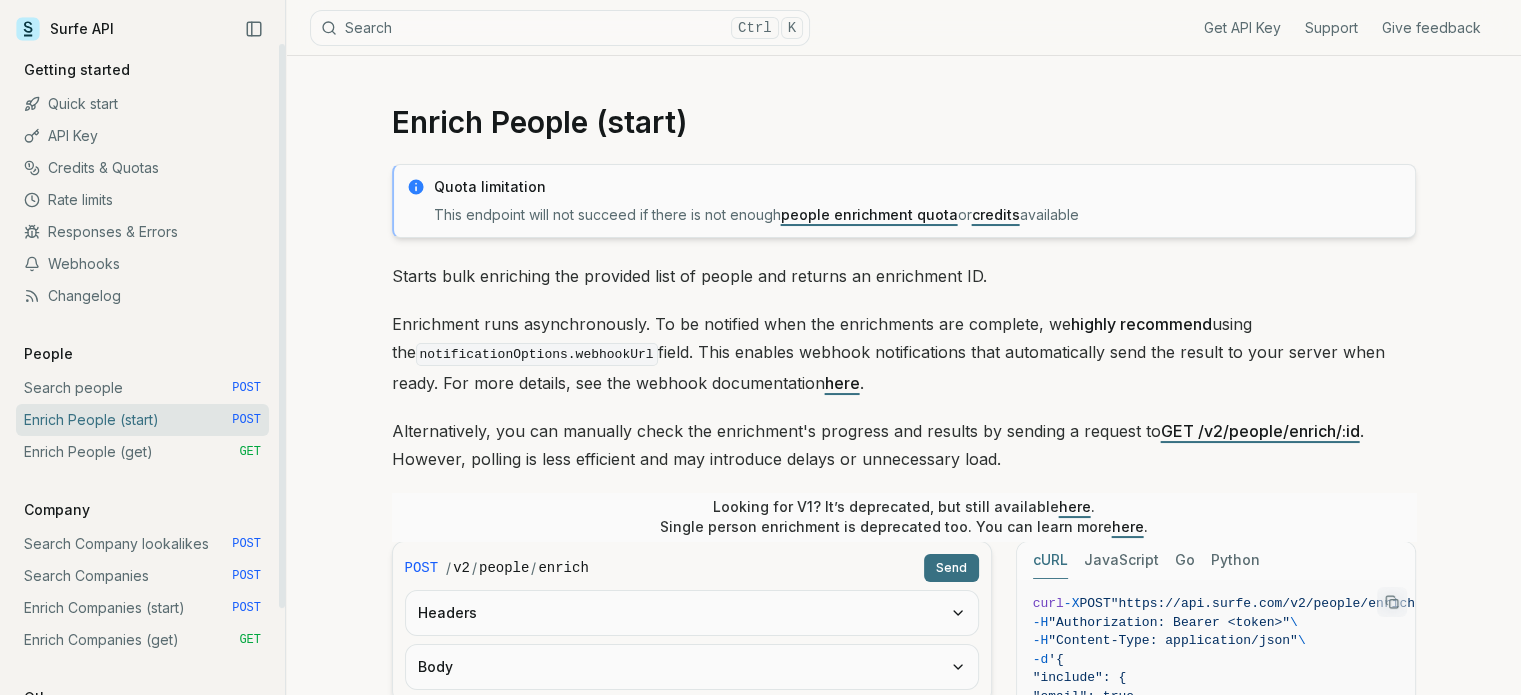 click on "Search people   POST" at bounding box center (142, 388) 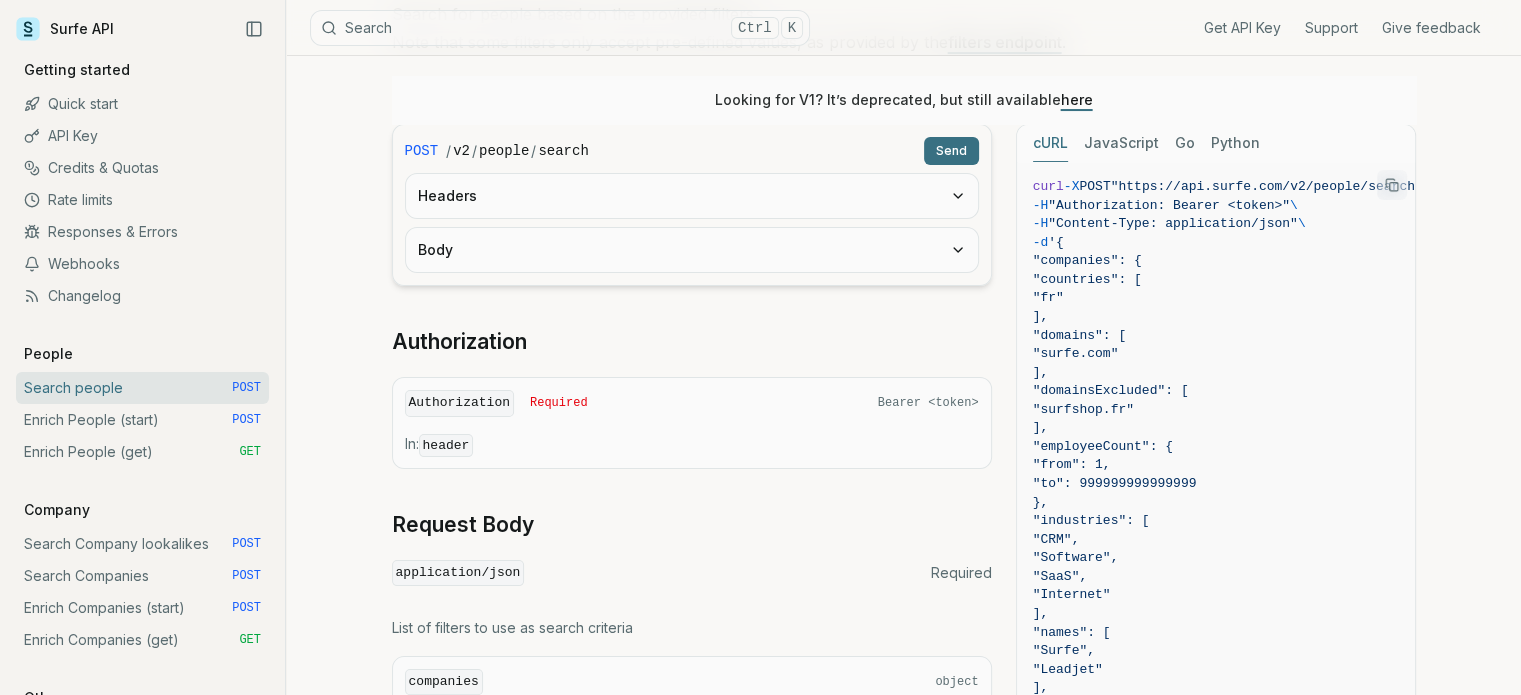 scroll, scrollTop: 265, scrollLeft: 0, axis: vertical 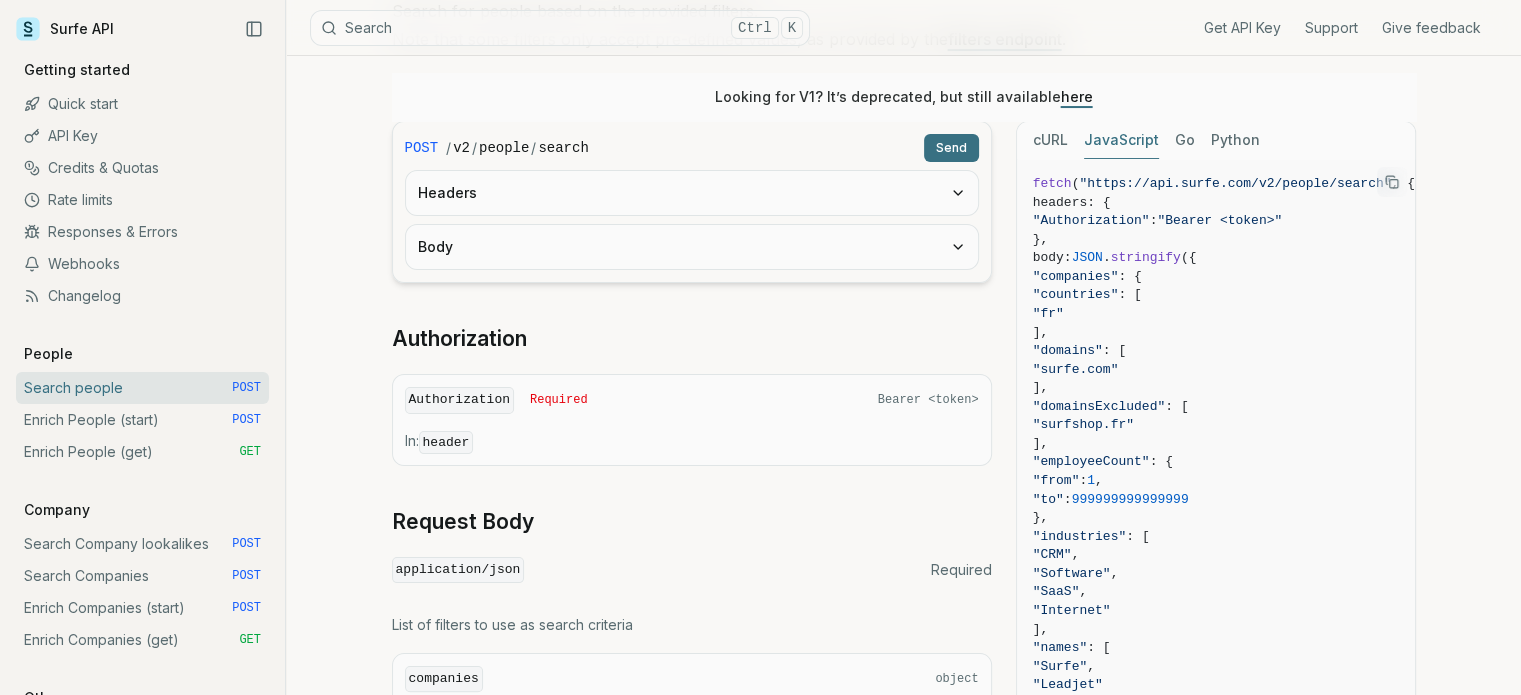 click on "JavaScript" at bounding box center [1121, 140] 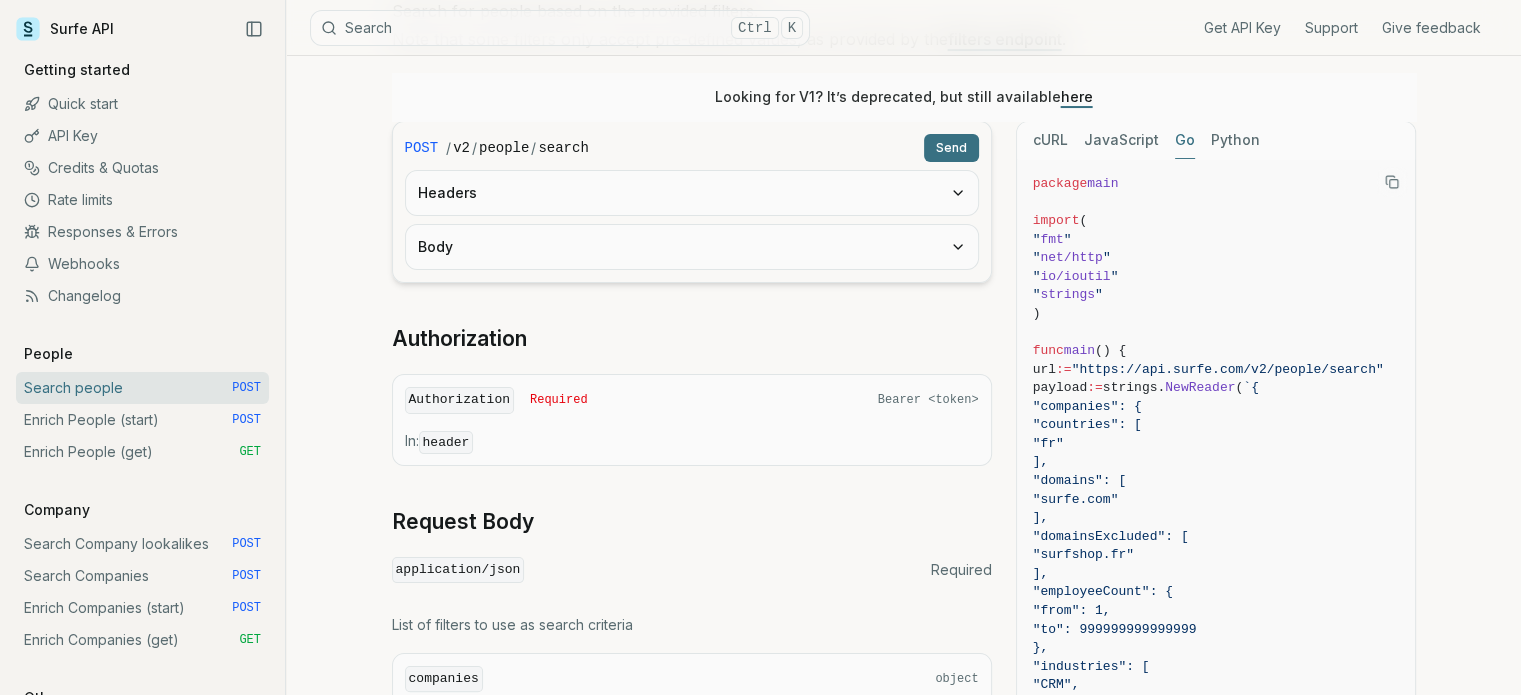 click on "Go" at bounding box center [1185, 140] 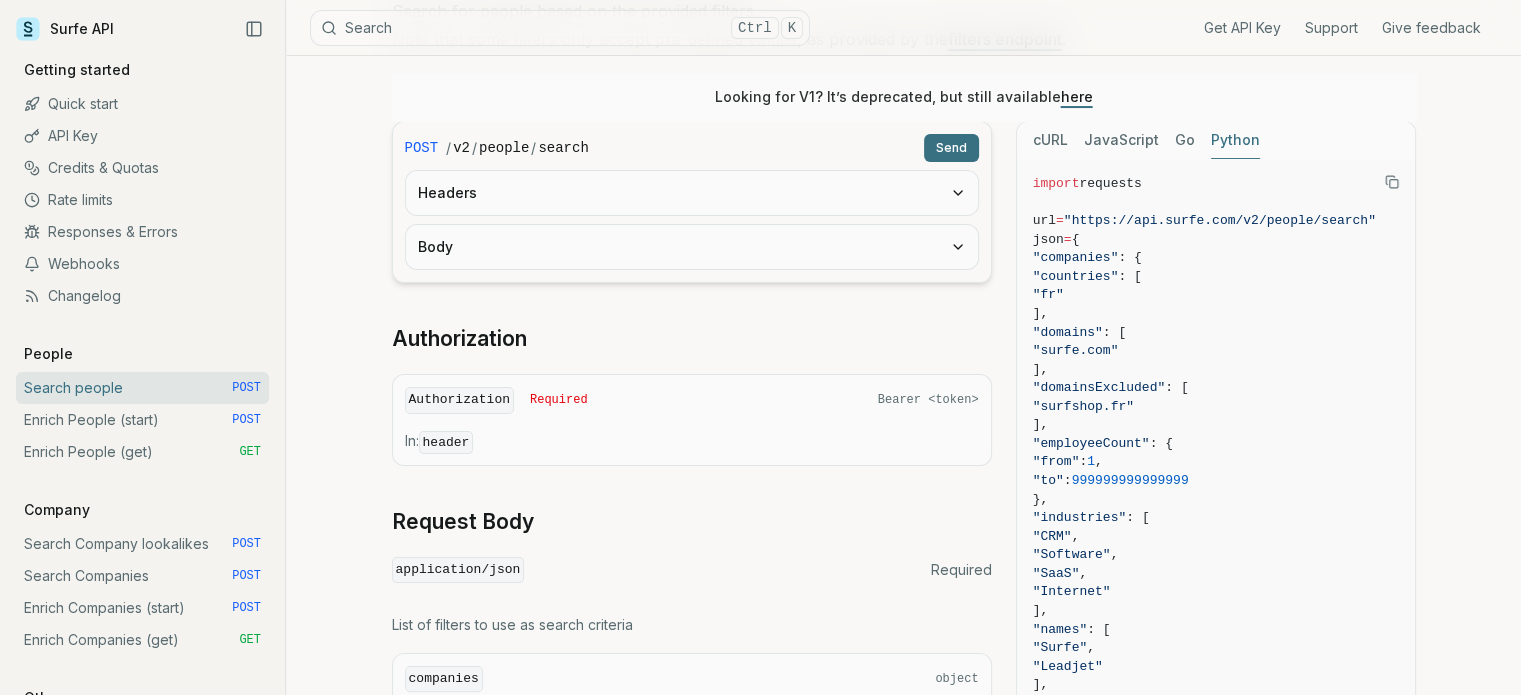 click on "Python" at bounding box center [1235, 140] 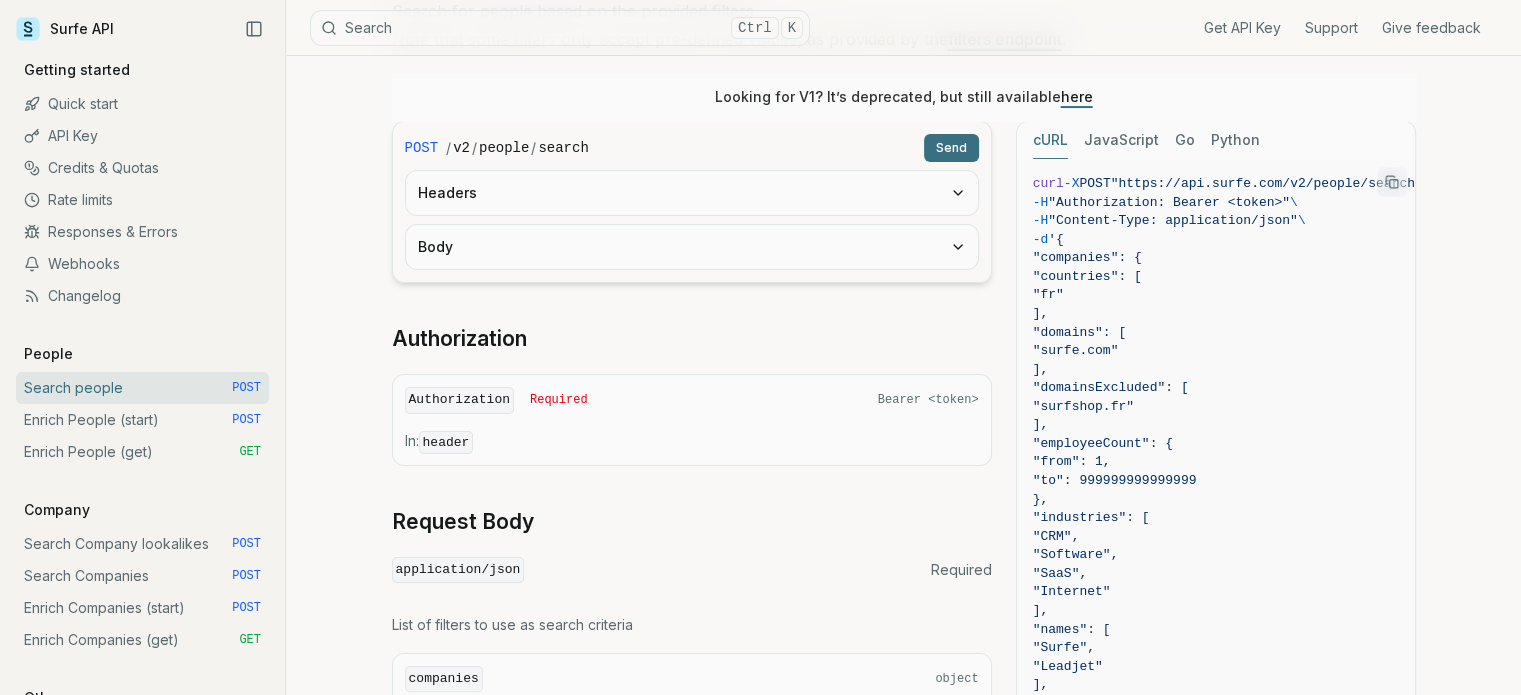 click on "cURL" at bounding box center (1050, 140) 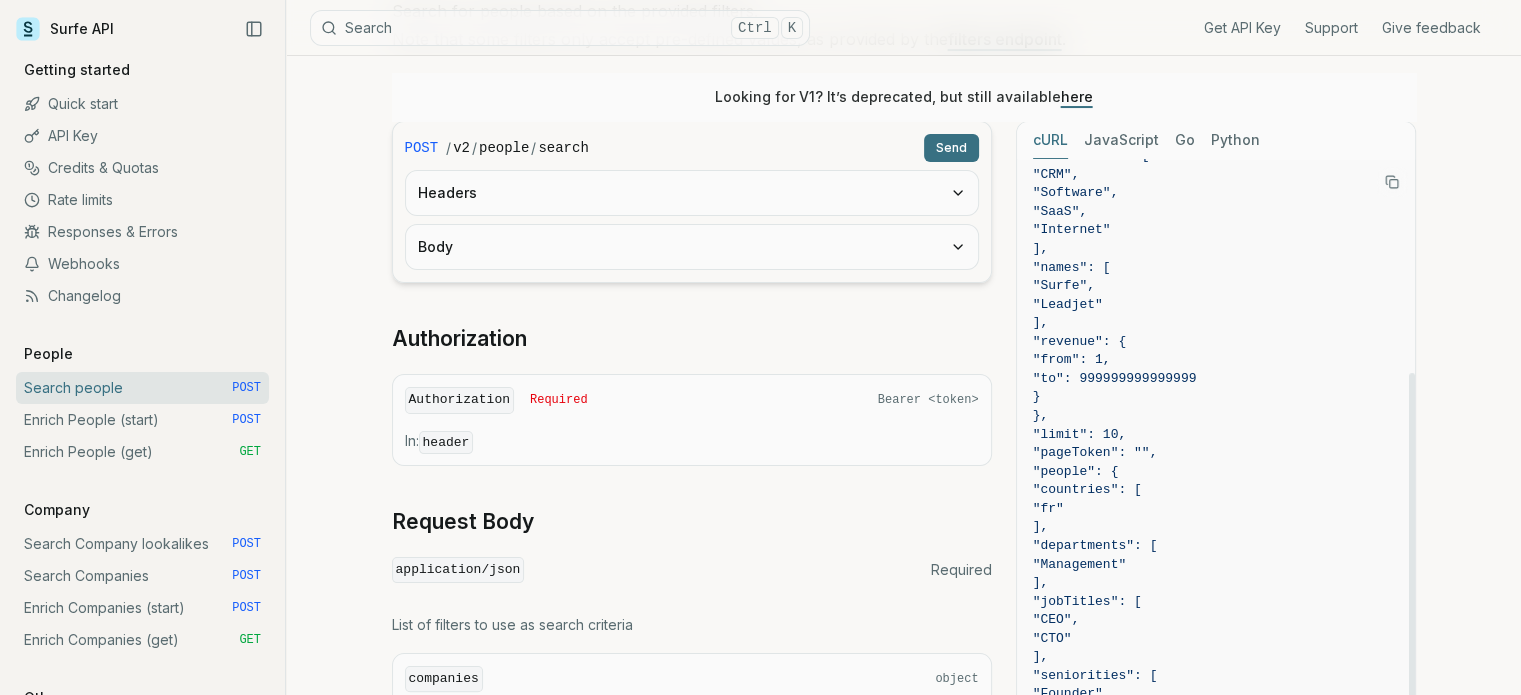 scroll, scrollTop: 416, scrollLeft: 0, axis: vertical 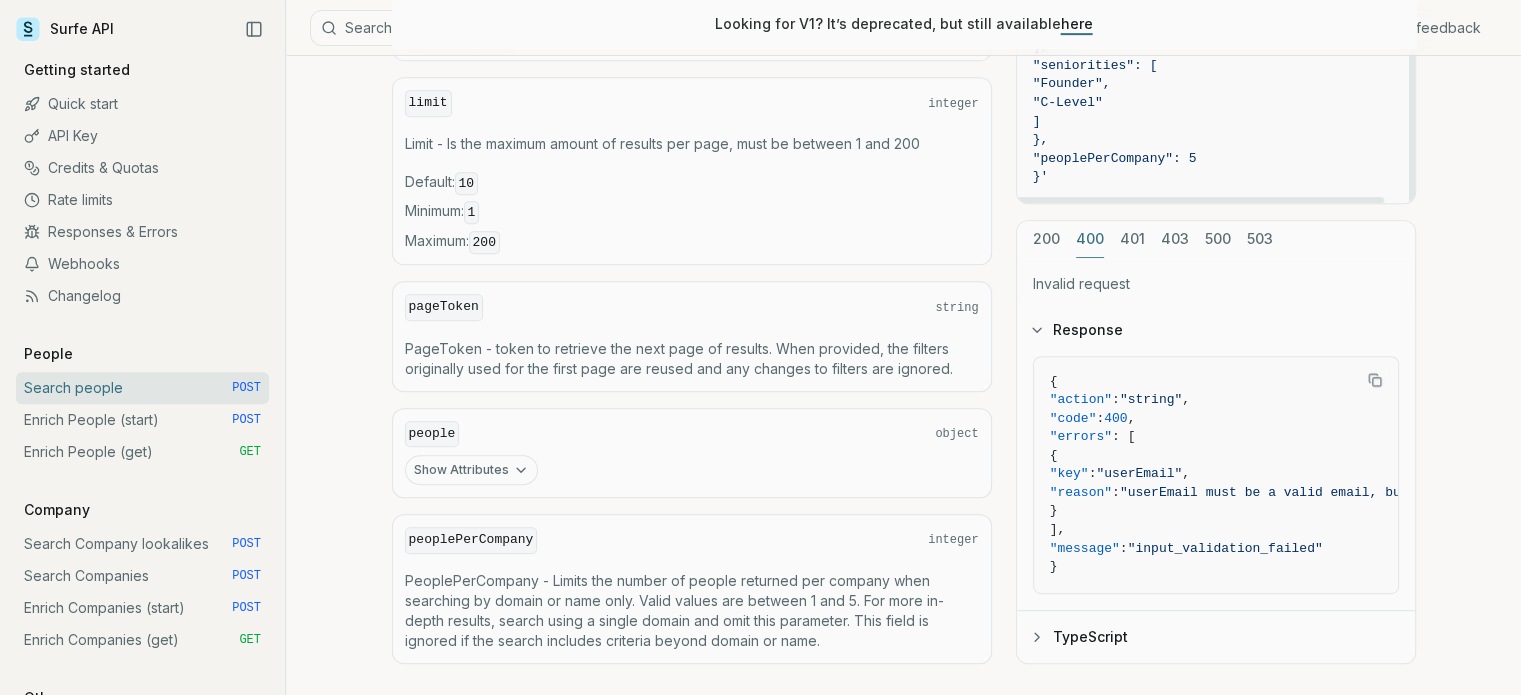 click on "cURL JavaScript Go Python curl  -X  POST  "https://api.surfe.com/v2/people/search"  \
-H  "Authorization: Bearer <token>"  \
-H  "Content-Type: application/json"  \
-d  '{
"companies": {
"countries": [
"fr"
],
"domains": [
"surfe.com"
],
"domainsExcluded": [
"surfshop.fr"
],
"employeeCount": {
"from": 1,
"to": 999999999999999
},
"industries": [
"CRM",
"Software",
"SaaS",
"Internet"
],
"names": [
"Surfe",
"Leadjet"
],
"revenue": {
"from": 1,
"to": 999999999999999
}
},
"limit": 10,
"pageToken": "",
"people": {
"countries": [
"fr"
],
"departments": [
"Management"
],
"jobTitles": [
"CEO",
"CTO"
],
"seniorities": [
"Founder"," at bounding box center [1216, 114] 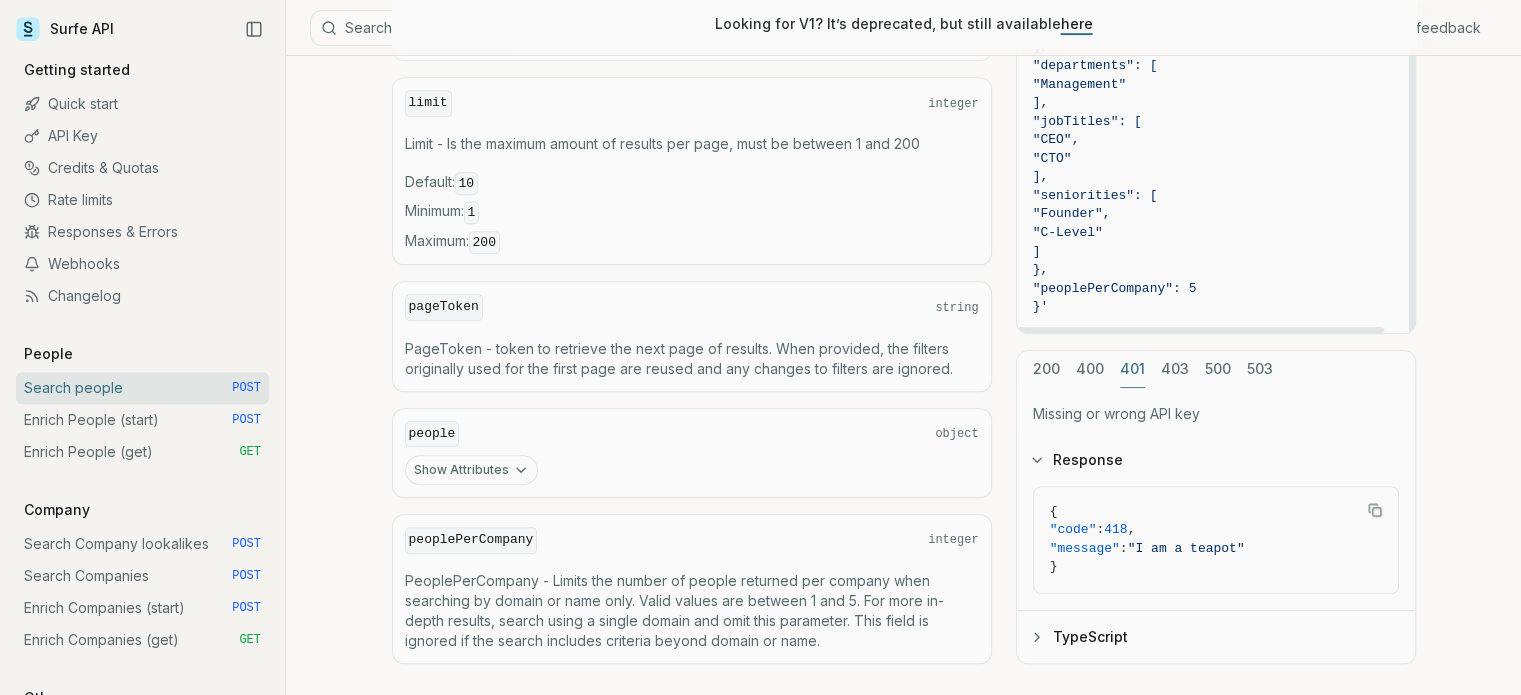 click on "cURL JavaScript Go Python curl  -X  POST  "https://api.surfe.com/v2/people/search"  \
-H  "Authorization: Bearer <token>"  \
-H  "Content-Type: application/json"  \
-d  '{
"companies": {
"countries": [
"fr"
],
"domains": [
"surfe.com"
],
"domainsExcluded": [
"surfshop.fr"
],
"employeeCount": {
"from": 1,
"to": 999999999999999
},
"industries": [
"CRM",
"Software",
"SaaS",
"Internet"
],
"names": [
"Surfe",
"Leadjet"
],
"revenue": {
"from": 1,
"to": 999999999999999
}
},
"limit": 10,
"pageToken": "",
"people": {
"countries": [
"fr"
],
"departments": [
"Management"
],
"jobTitles": [
"CEO",
"CTO"
],
"seniorities": [
"Founder"," at bounding box center (1216, 179) 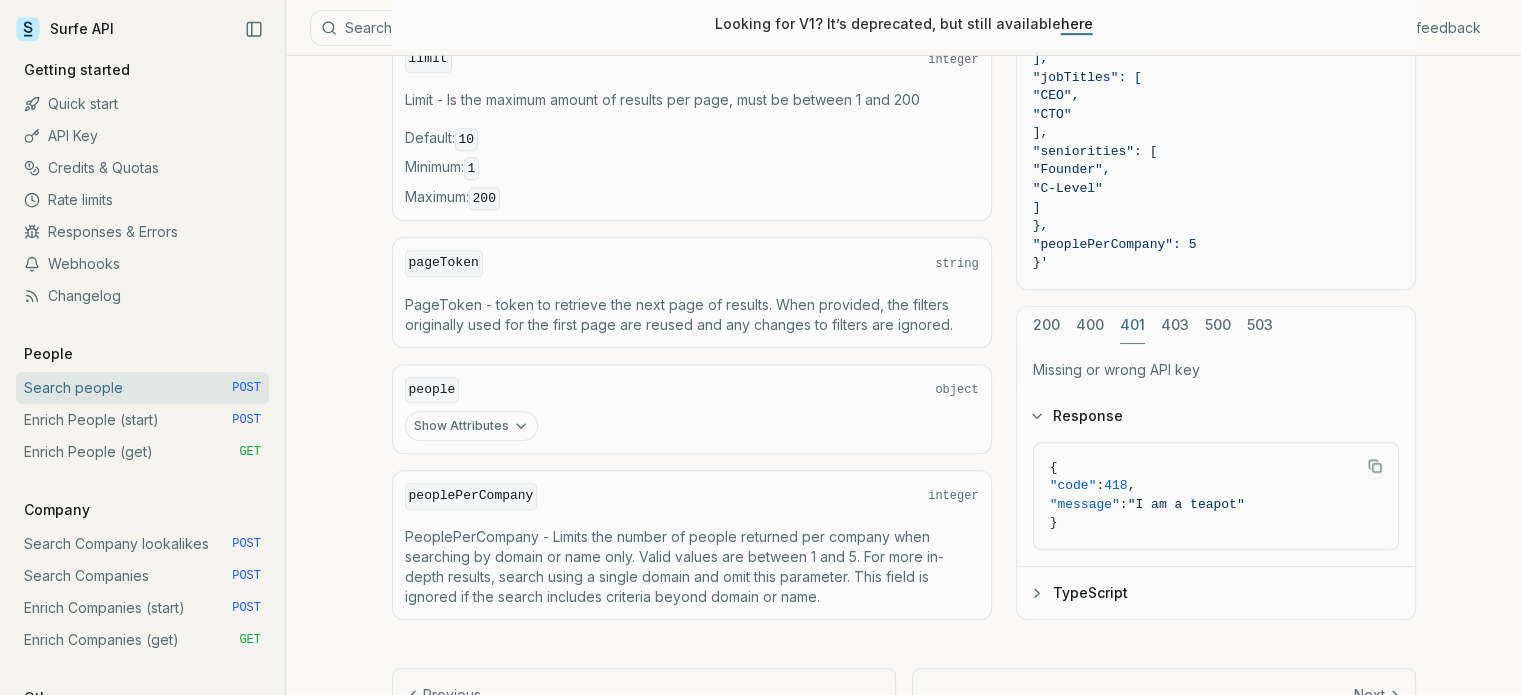 scroll, scrollTop: 996, scrollLeft: 0, axis: vertical 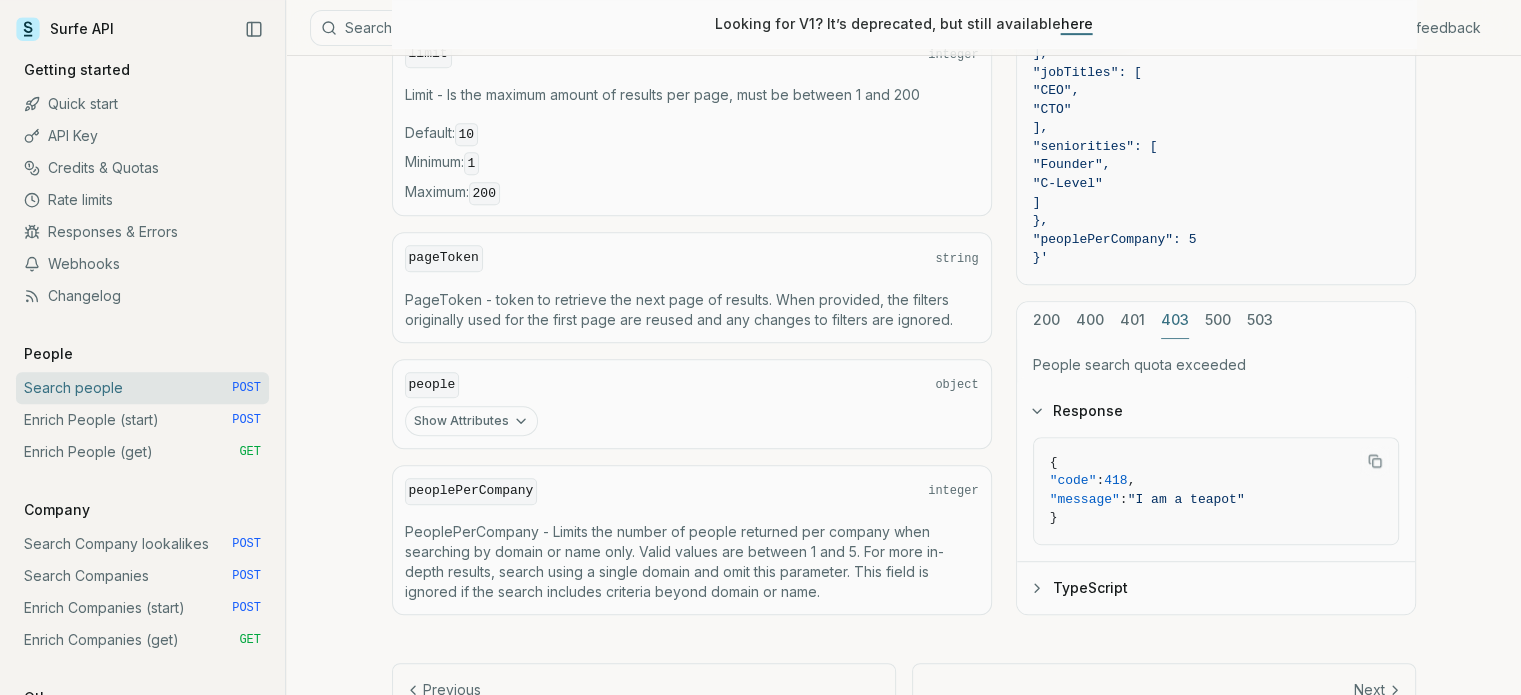 click on "403" at bounding box center (1175, 320) 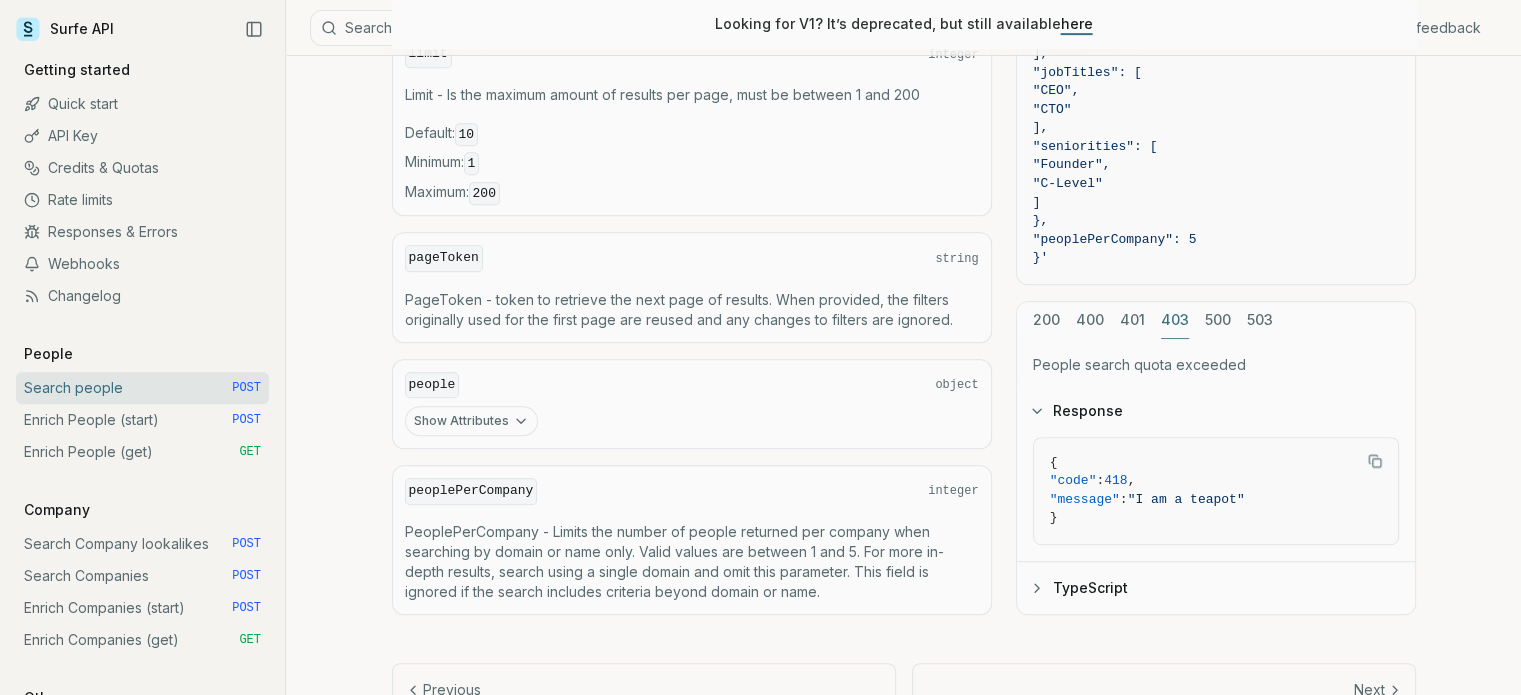 click on "200 400 401 403 500 503 People search quota exceeded Response {
"code" :  418 ,
"message" :  "I am a teapot"
} TypeScript" at bounding box center [1216, 458] 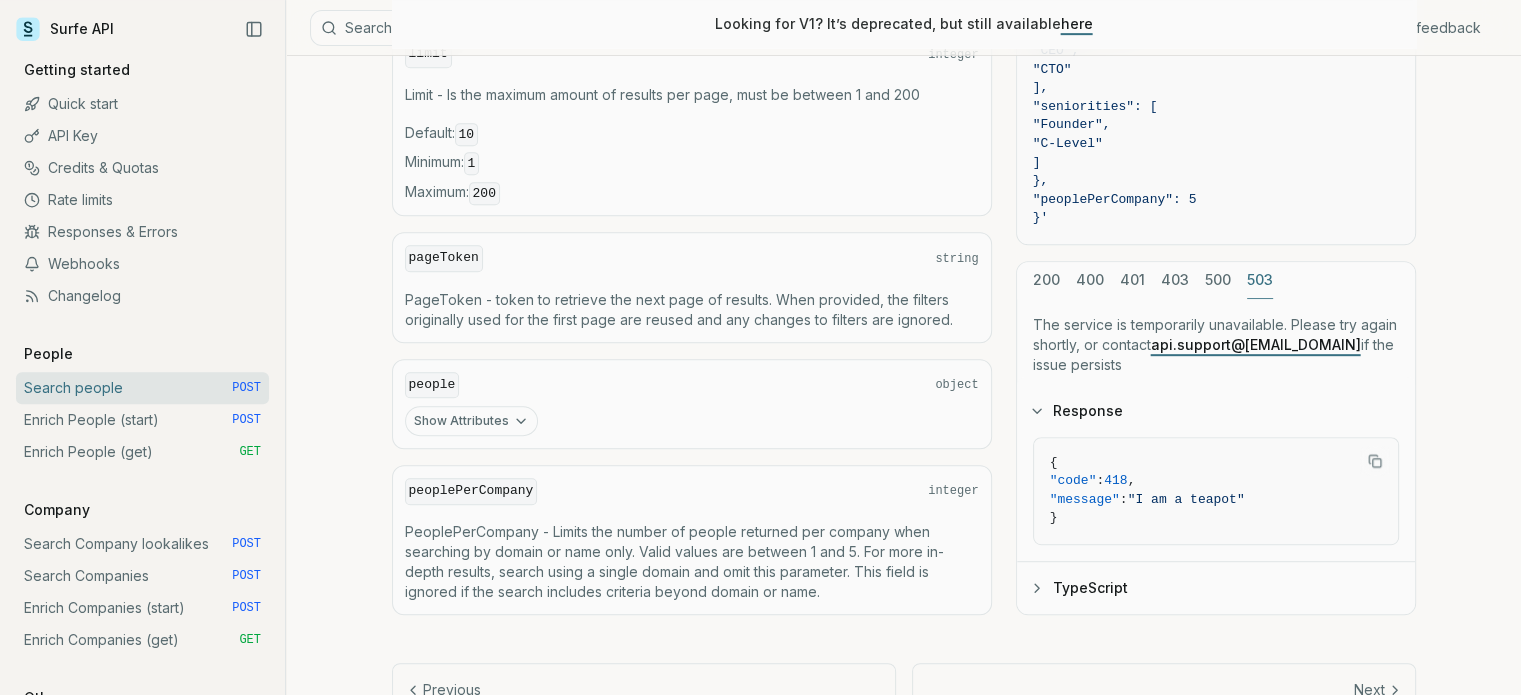 click on "503" at bounding box center (1260, 280) 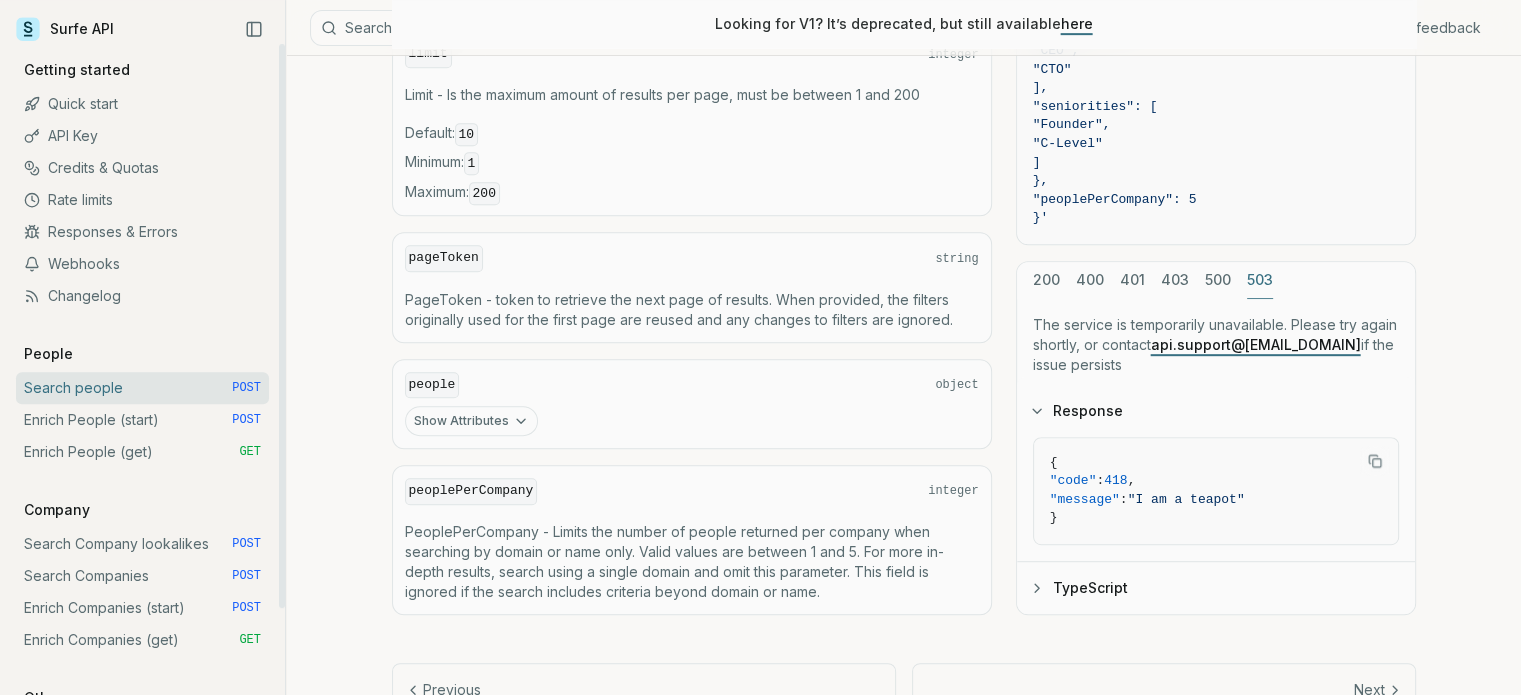 click on "Enrich People (start)   POST" at bounding box center [142, 420] 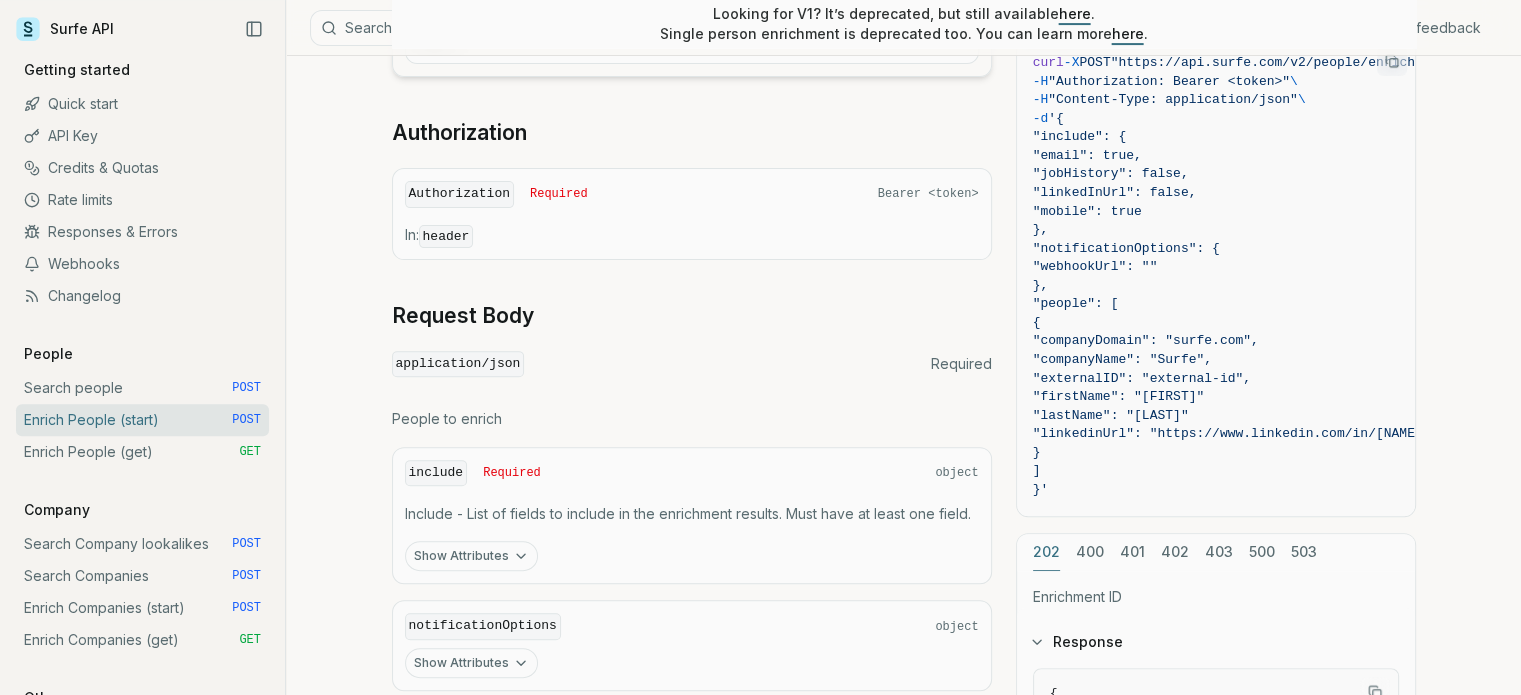 scroll, scrollTop: 628, scrollLeft: 0, axis: vertical 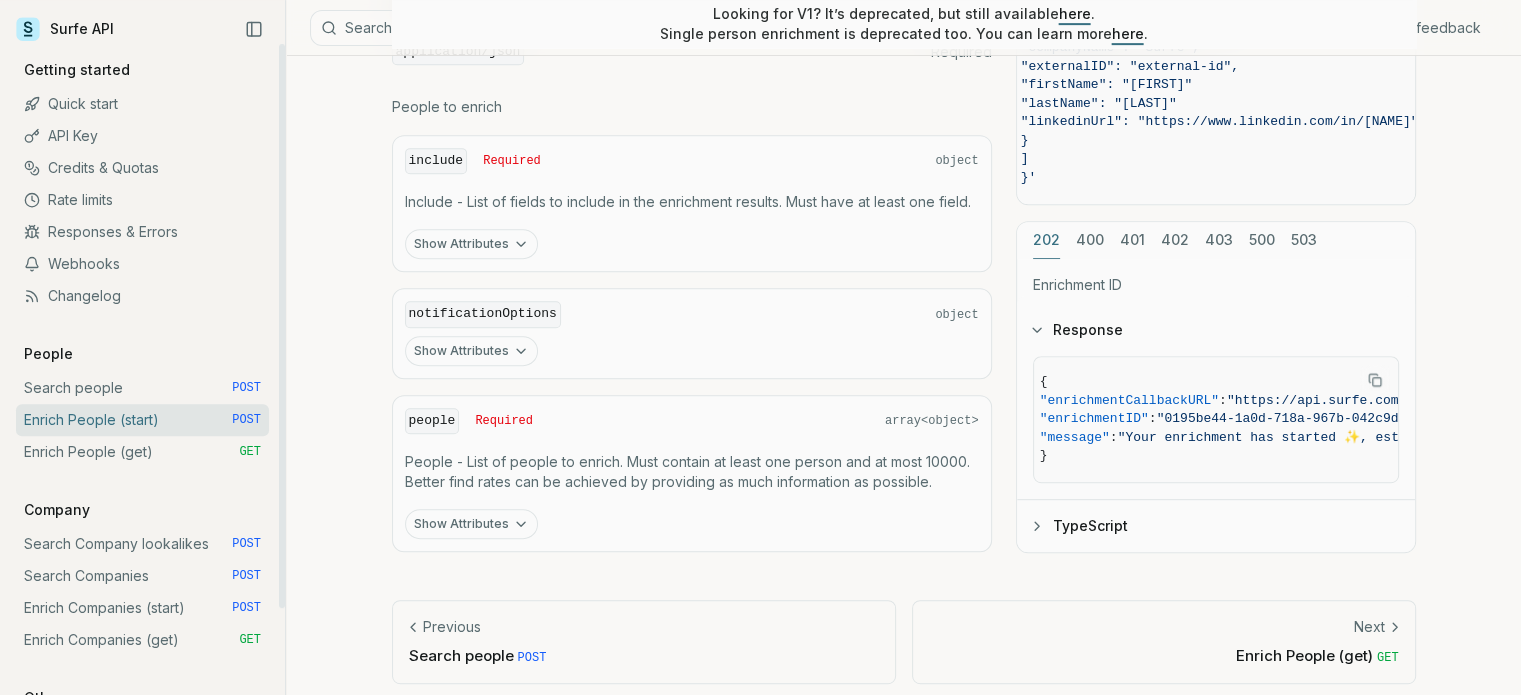 click on "Enrich People (get)   GET" at bounding box center [142, 452] 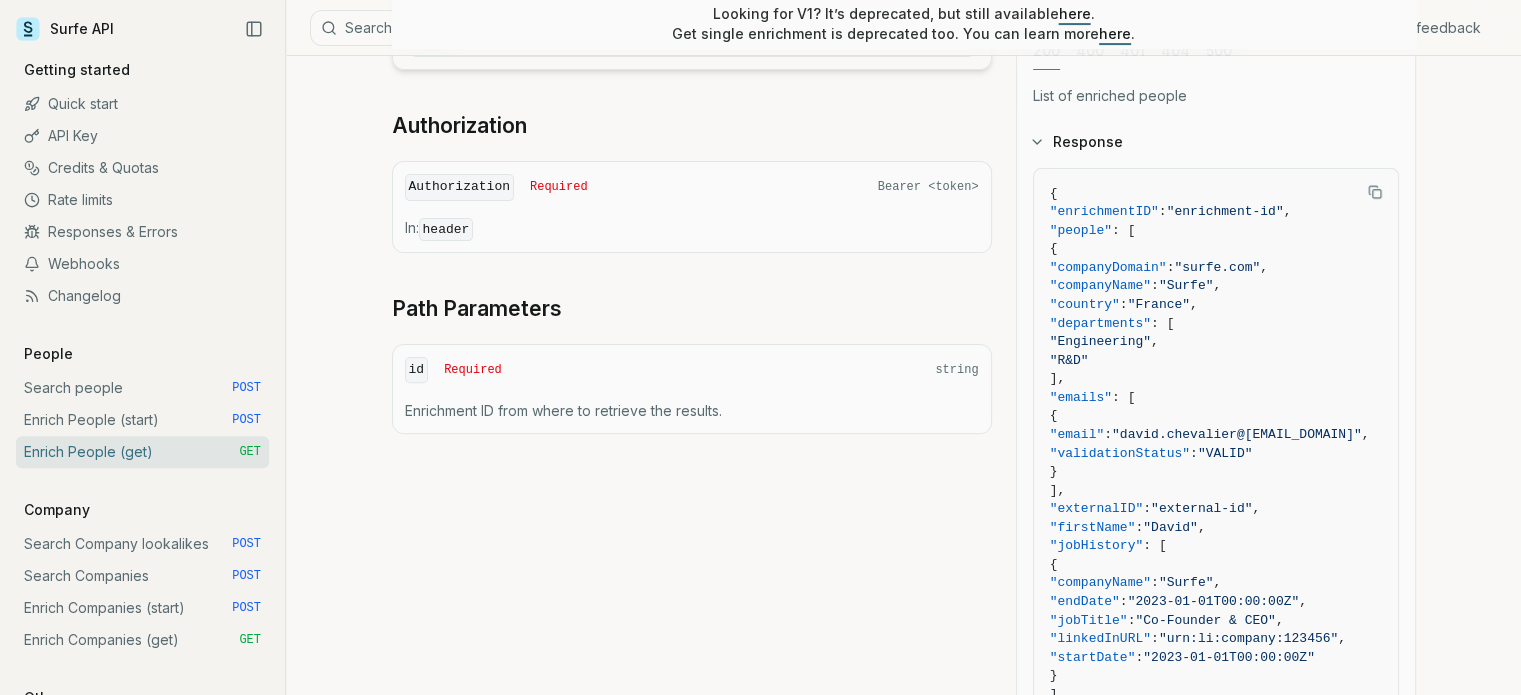 scroll, scrollTop: 580, scrollLeft: 0, axis: vertical 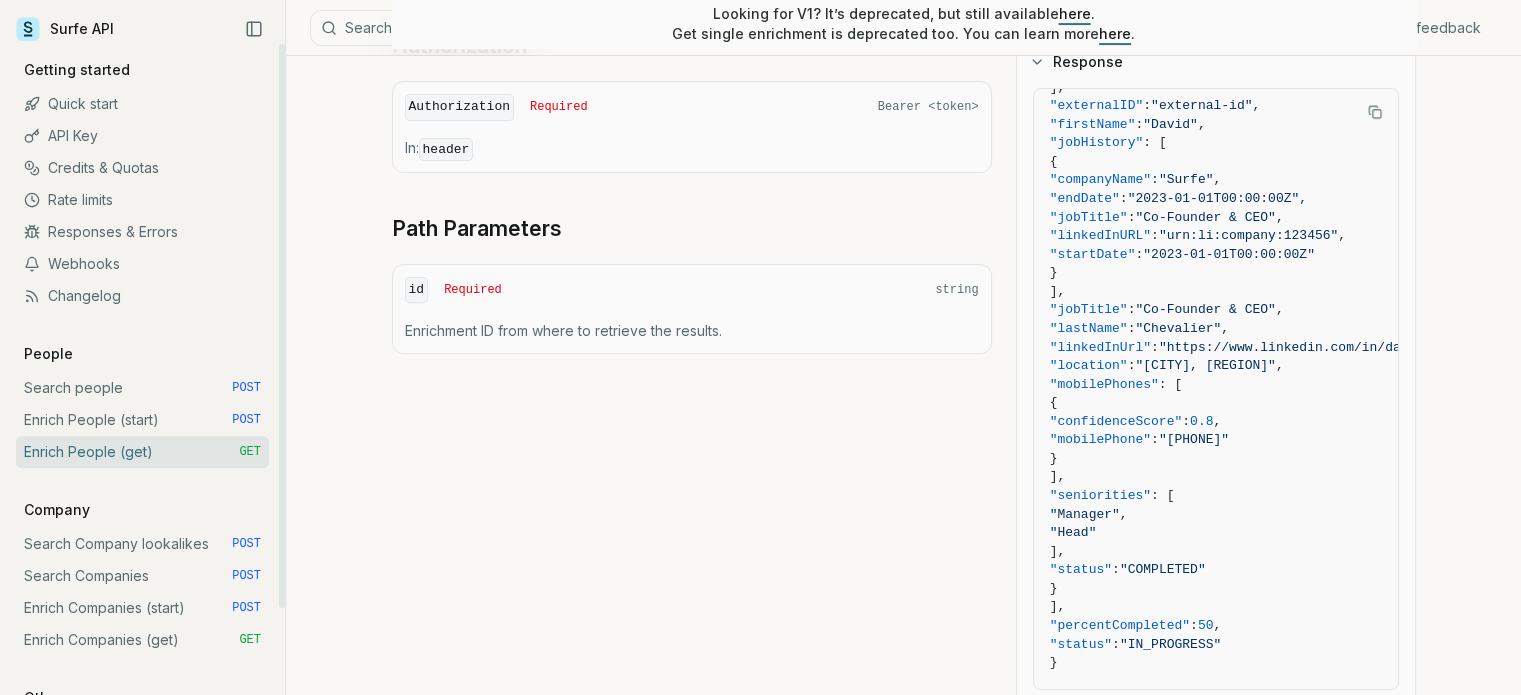 click on "Search Company lookalikes   POST" at bounding box center (142, 544) 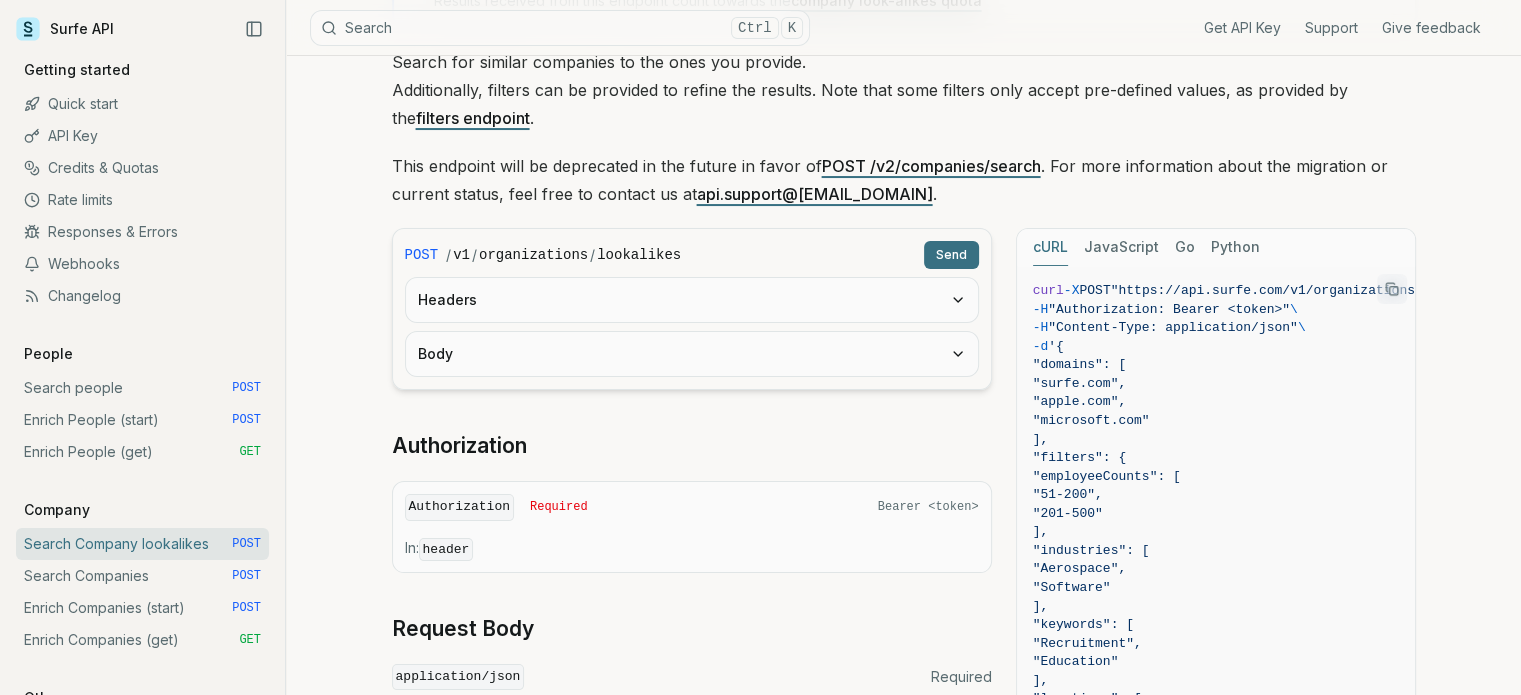 scroll, scrollTop: 215, scrollLeft: 0, axis: vertical 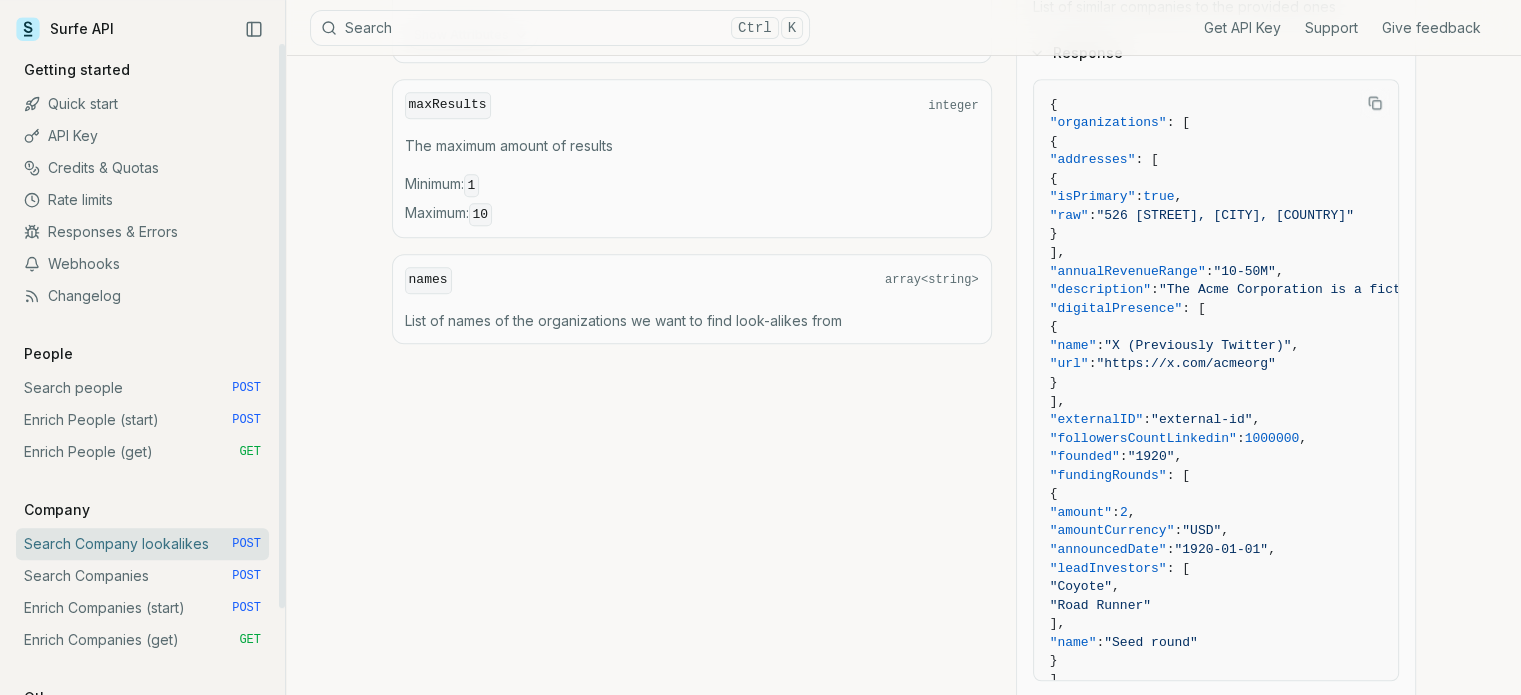 click on "Search Companies   POST" at bounding box center (142, 576) 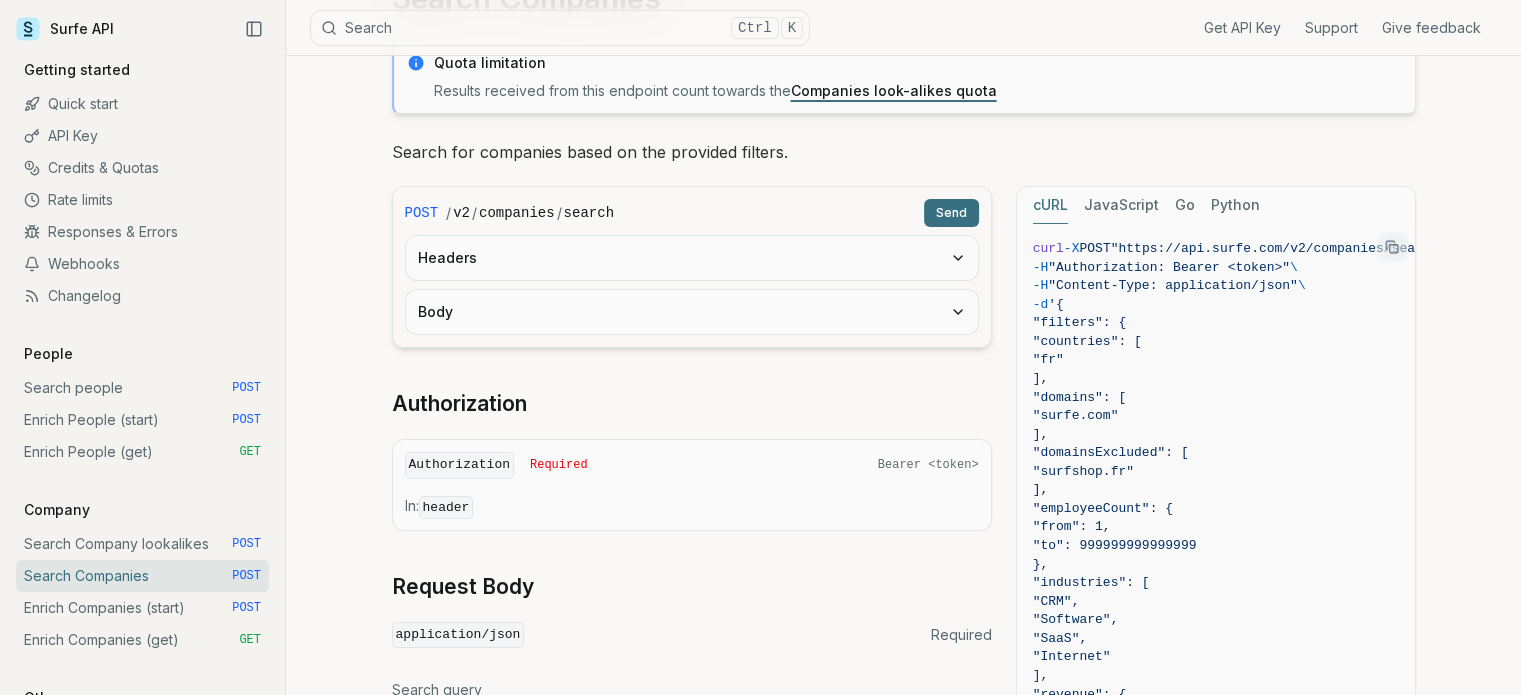scroll, scrollTop: 131, scrollLeft: 0, axis: vertical 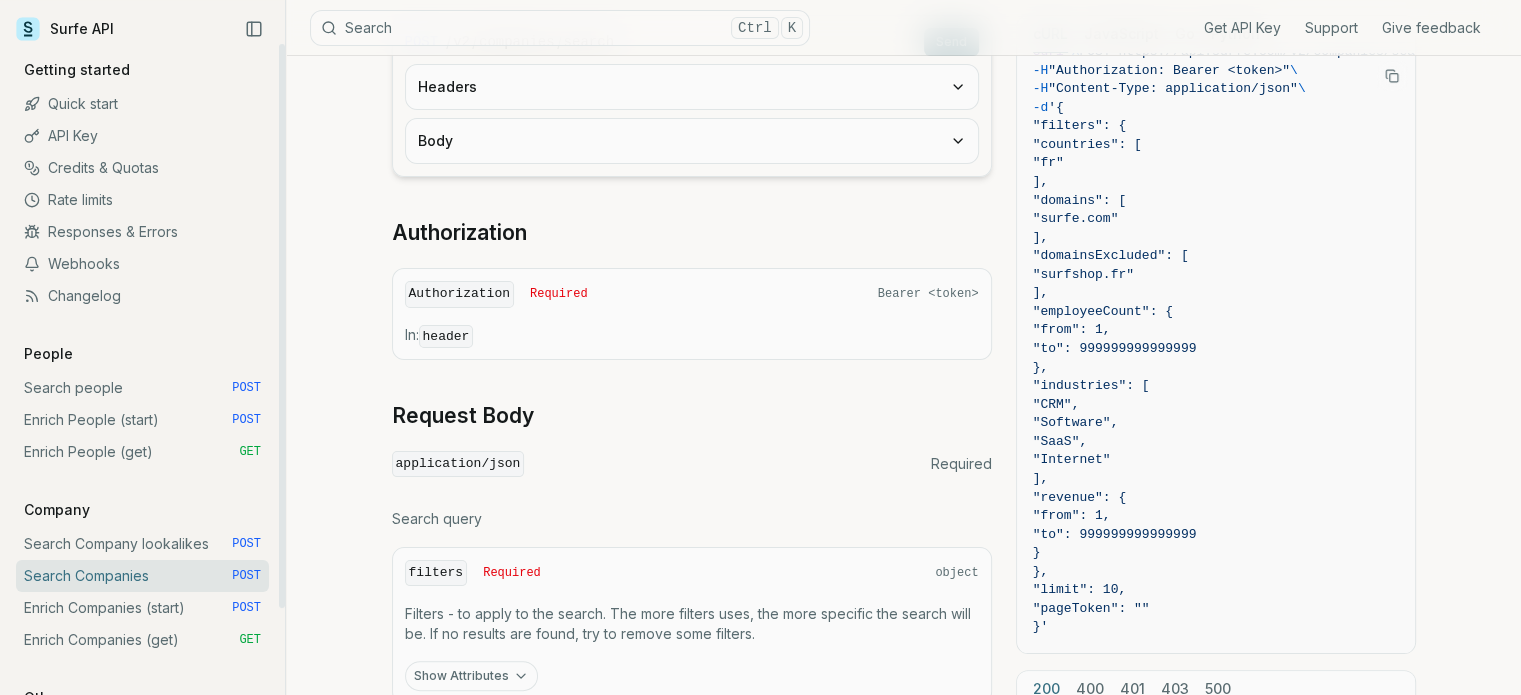 click on "Enrich Companies (start)   POST" at bounding box center [142, 608] 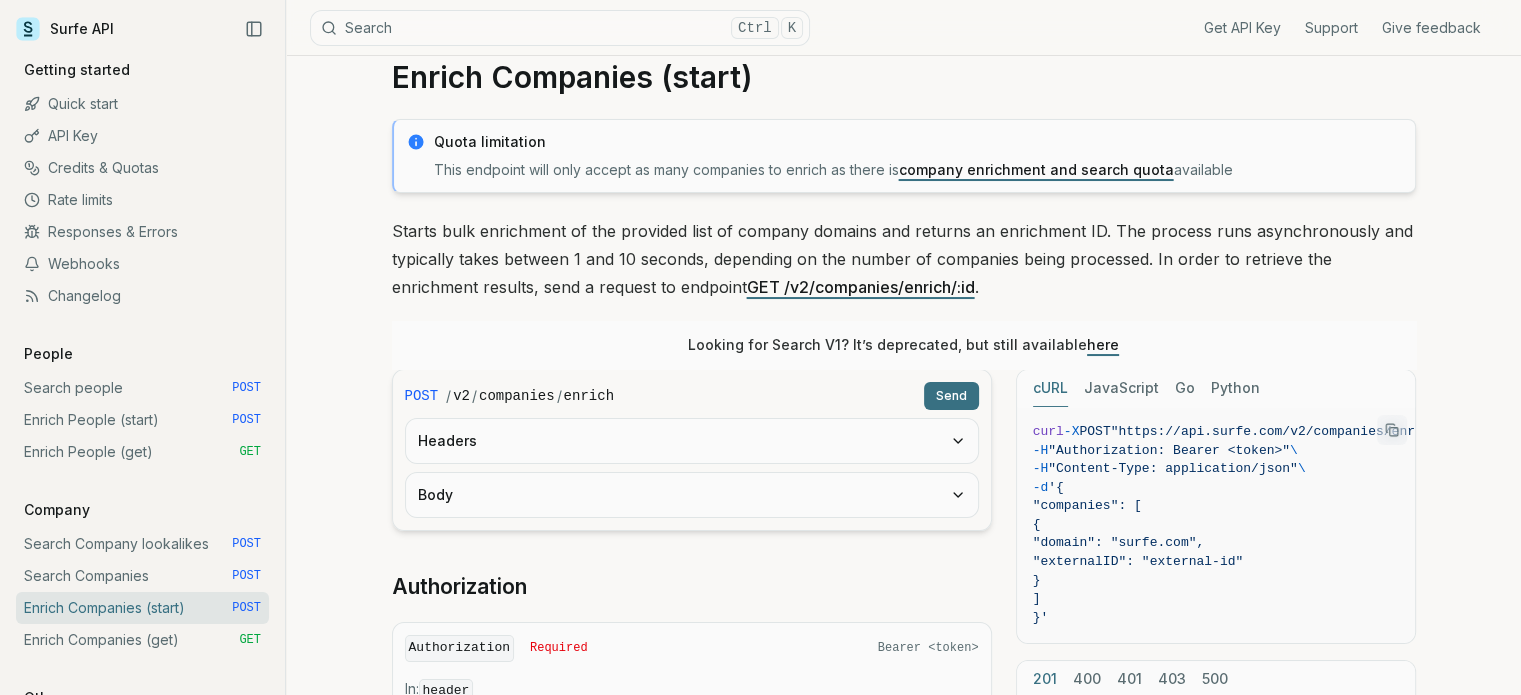 scroll, scrollTop: 44, scrollLeft: 0, axis: vertical 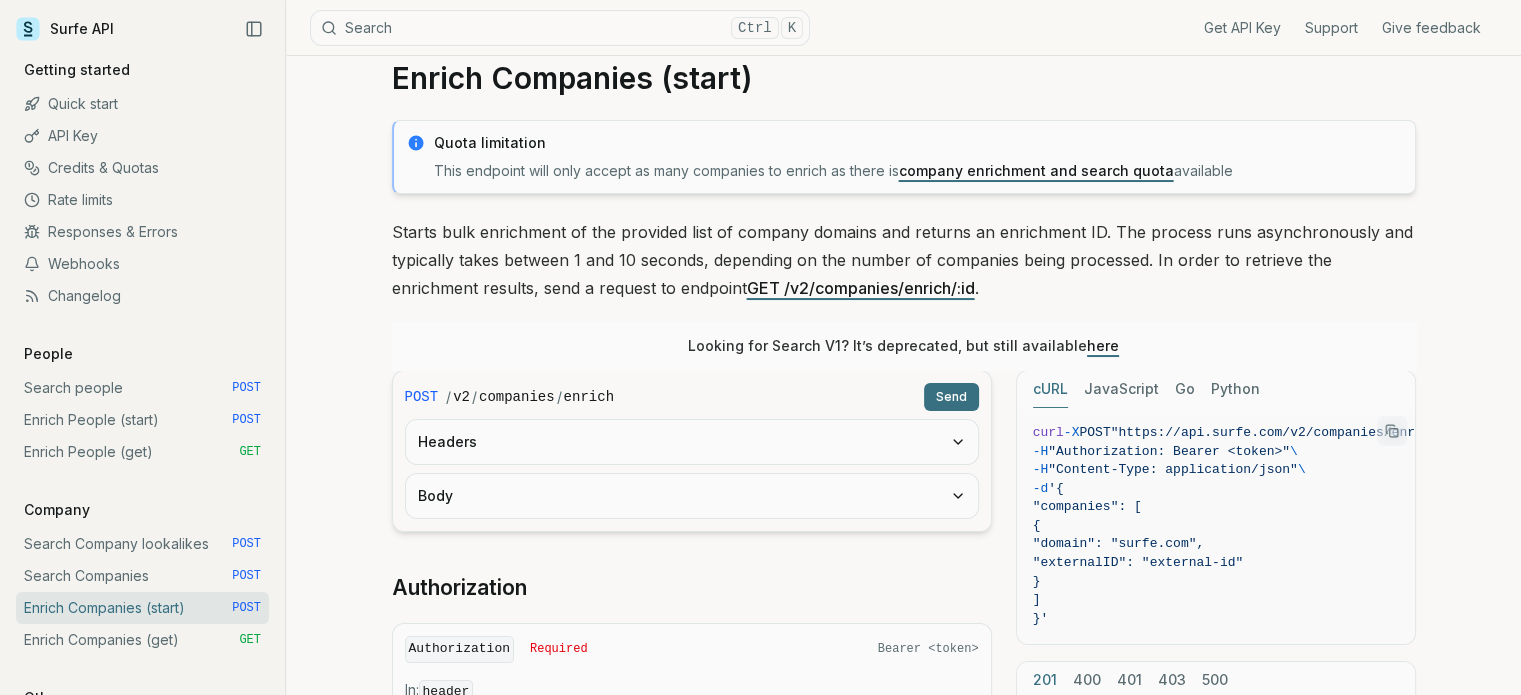click on "Body" at bounding box center [692, 496] 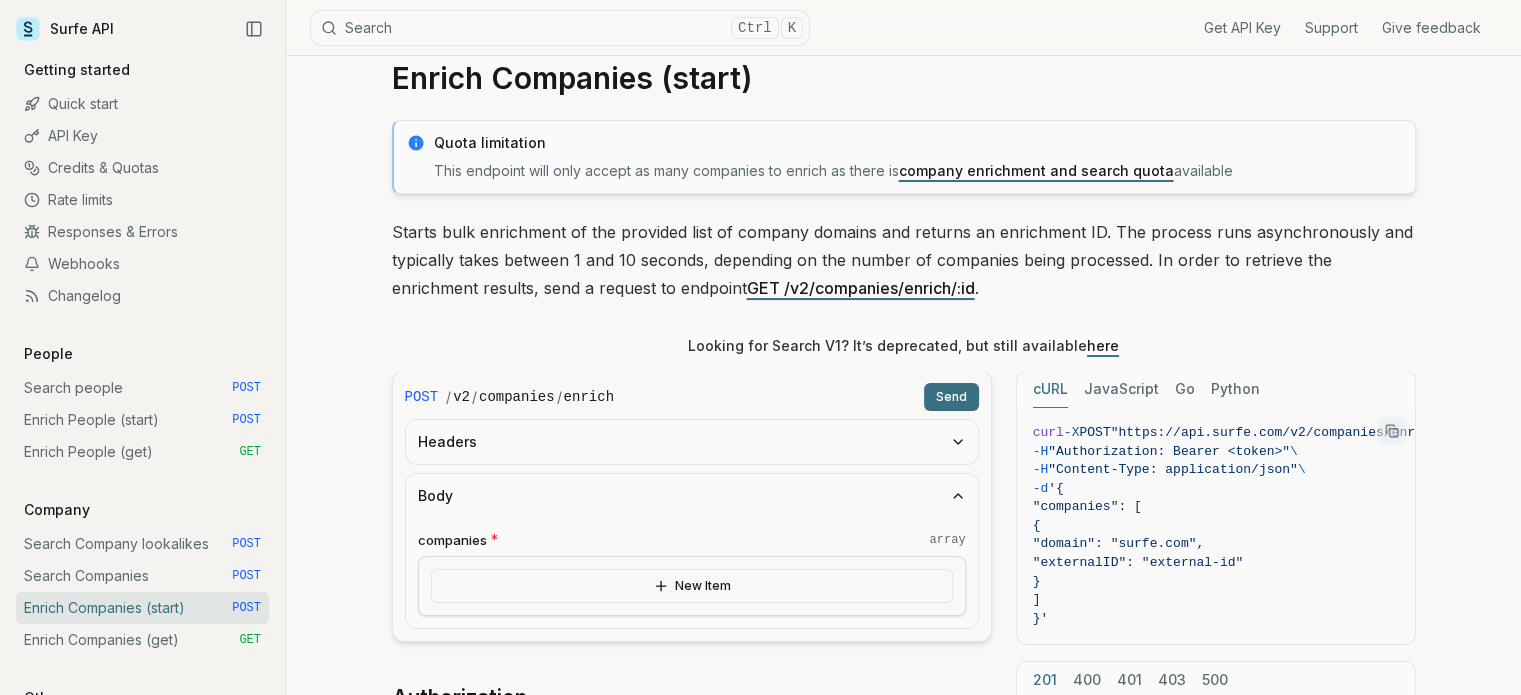 click on "Headers" at bounding box center (692, 442) 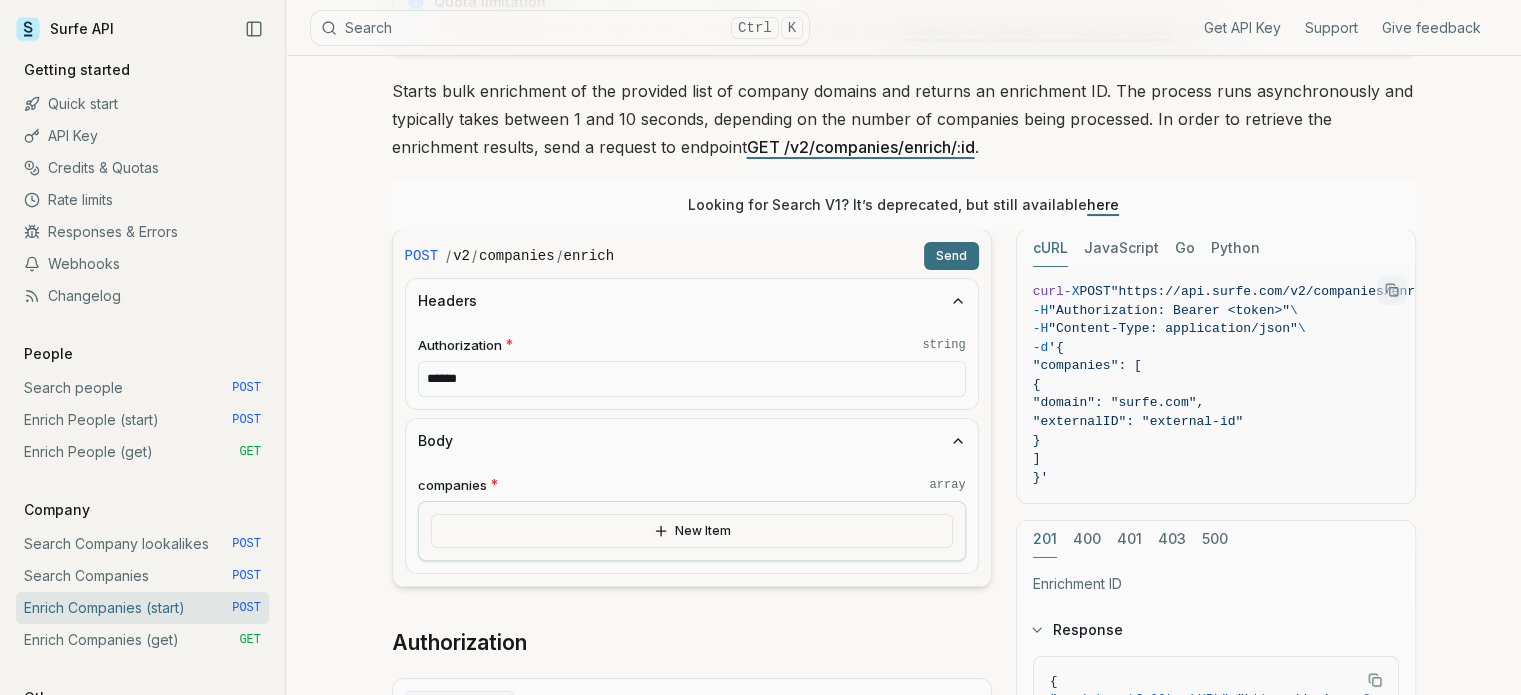 scroll, scrollTop: 184, scrollLeft: 0, axis: vertical 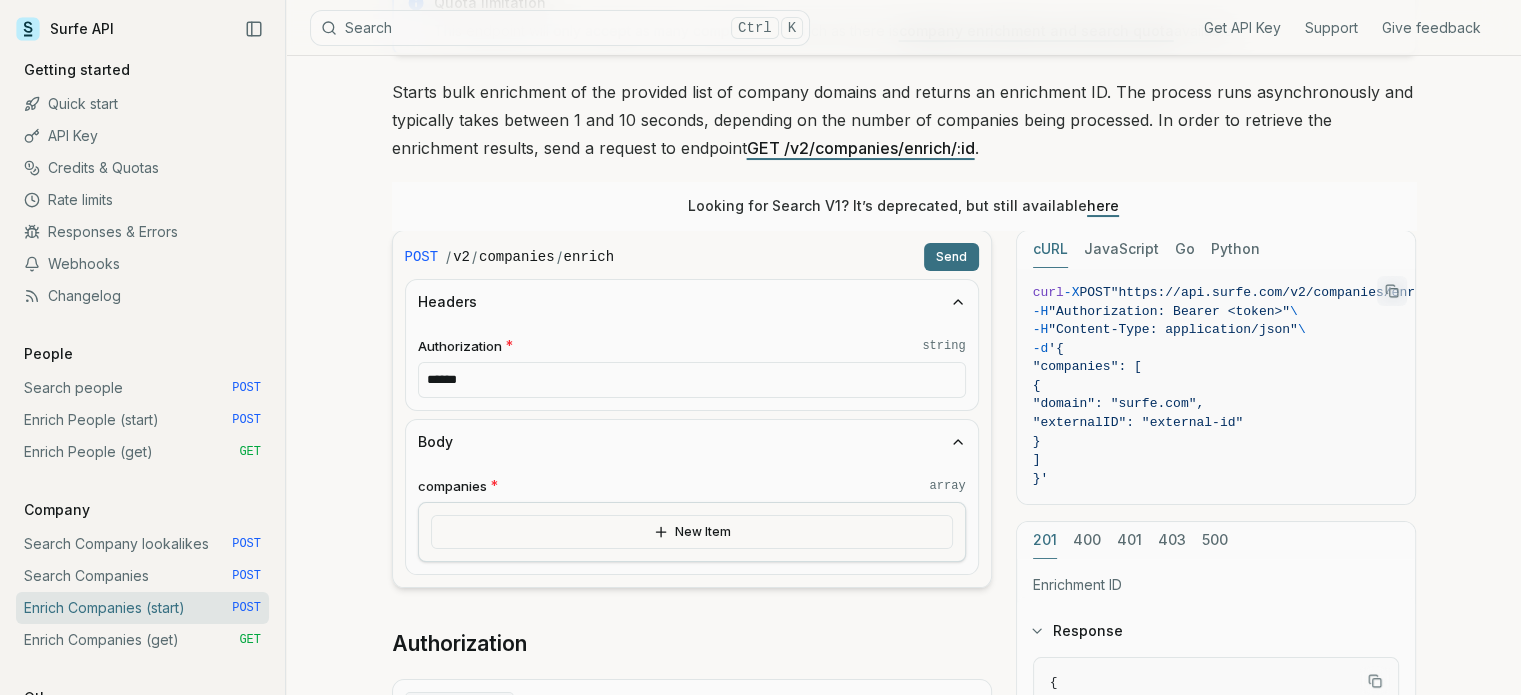 click on "New Item" at bounding box center [692, 532] 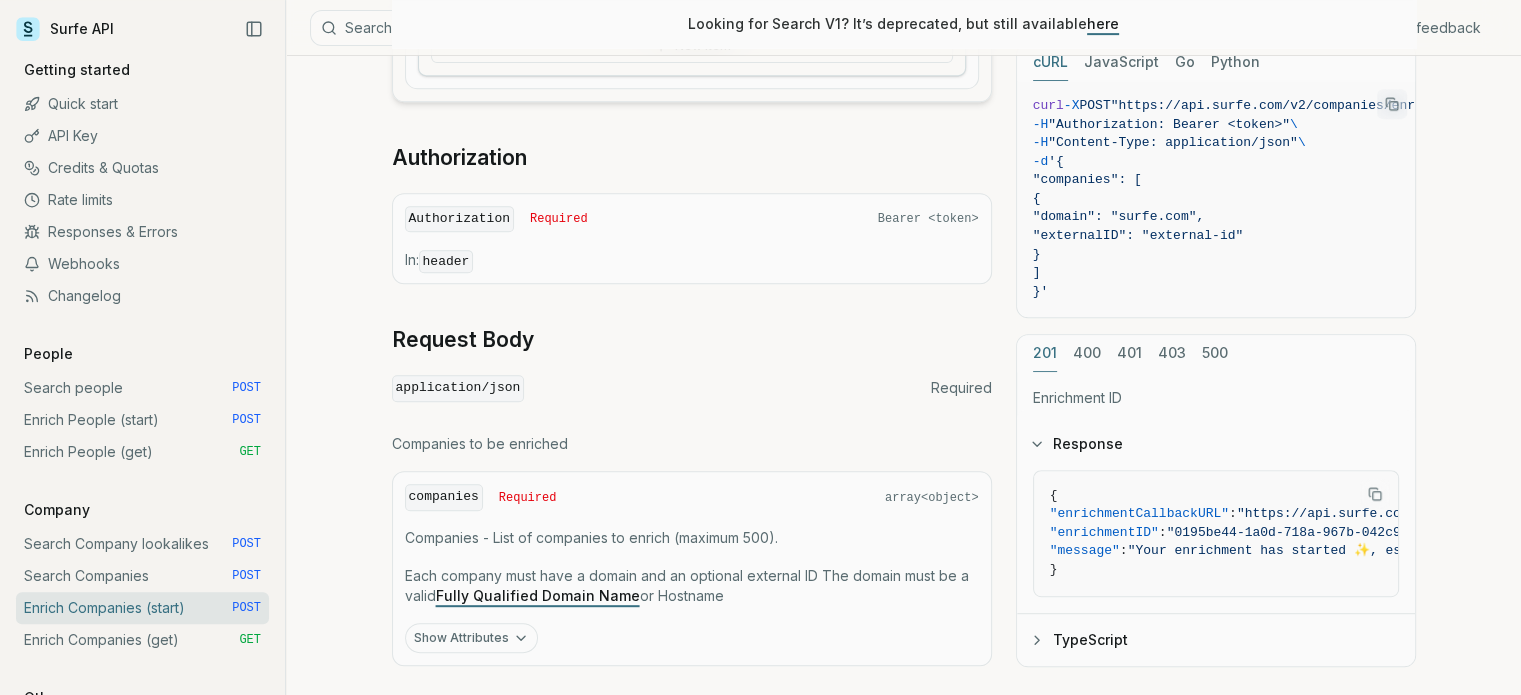 scroll, scrollTop: 998, scrollLeft: 0, axis: vertical 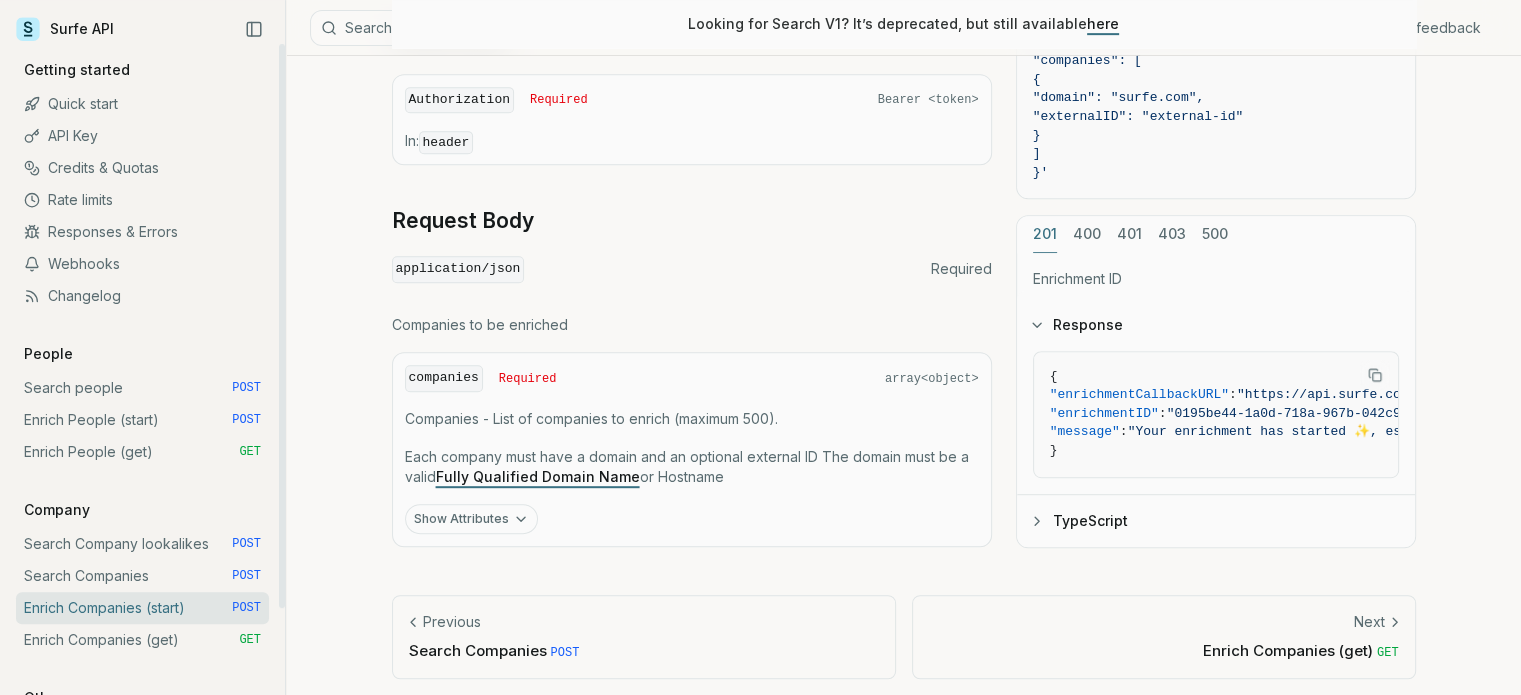 click on "Enrich Companies (get)   GET" at bounding box center (142, 640) 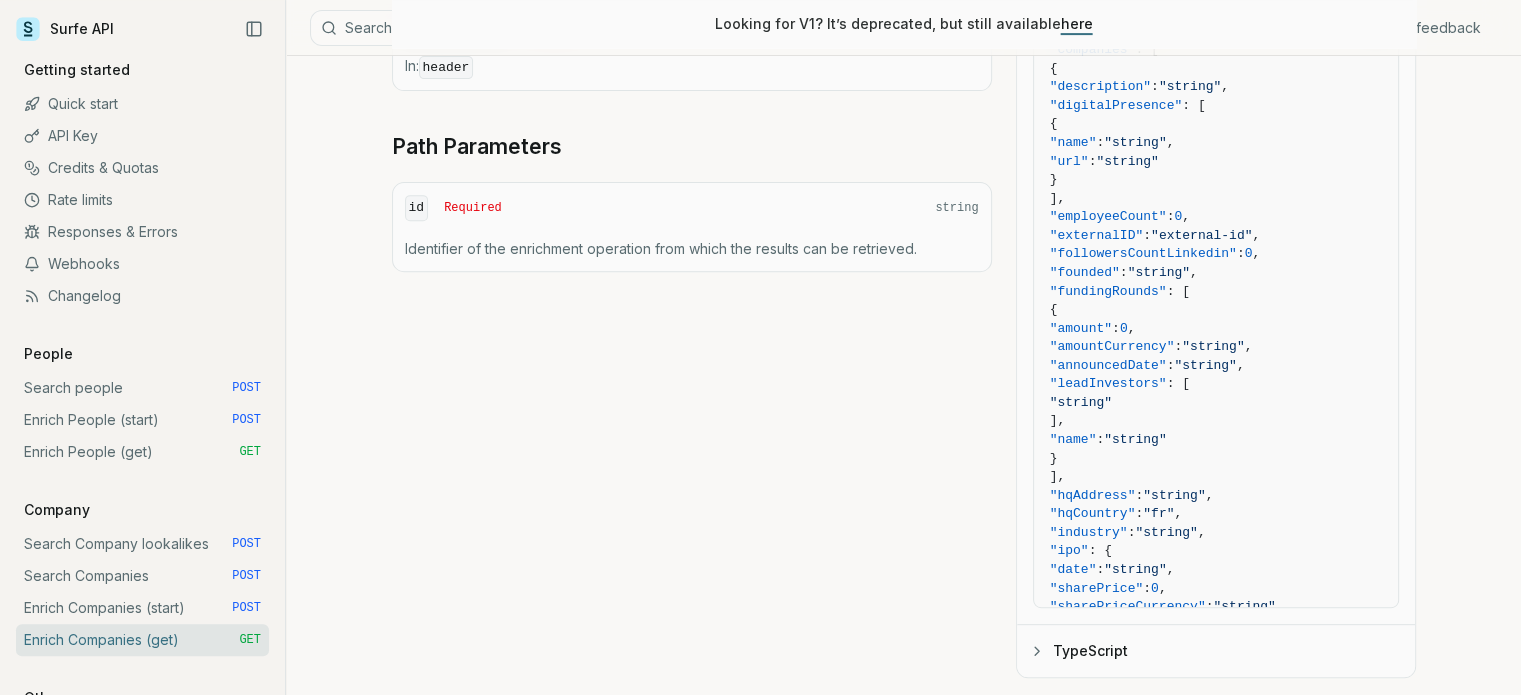 scroll, scrollTop: 766, scrollLeft: 0, axis: vertical 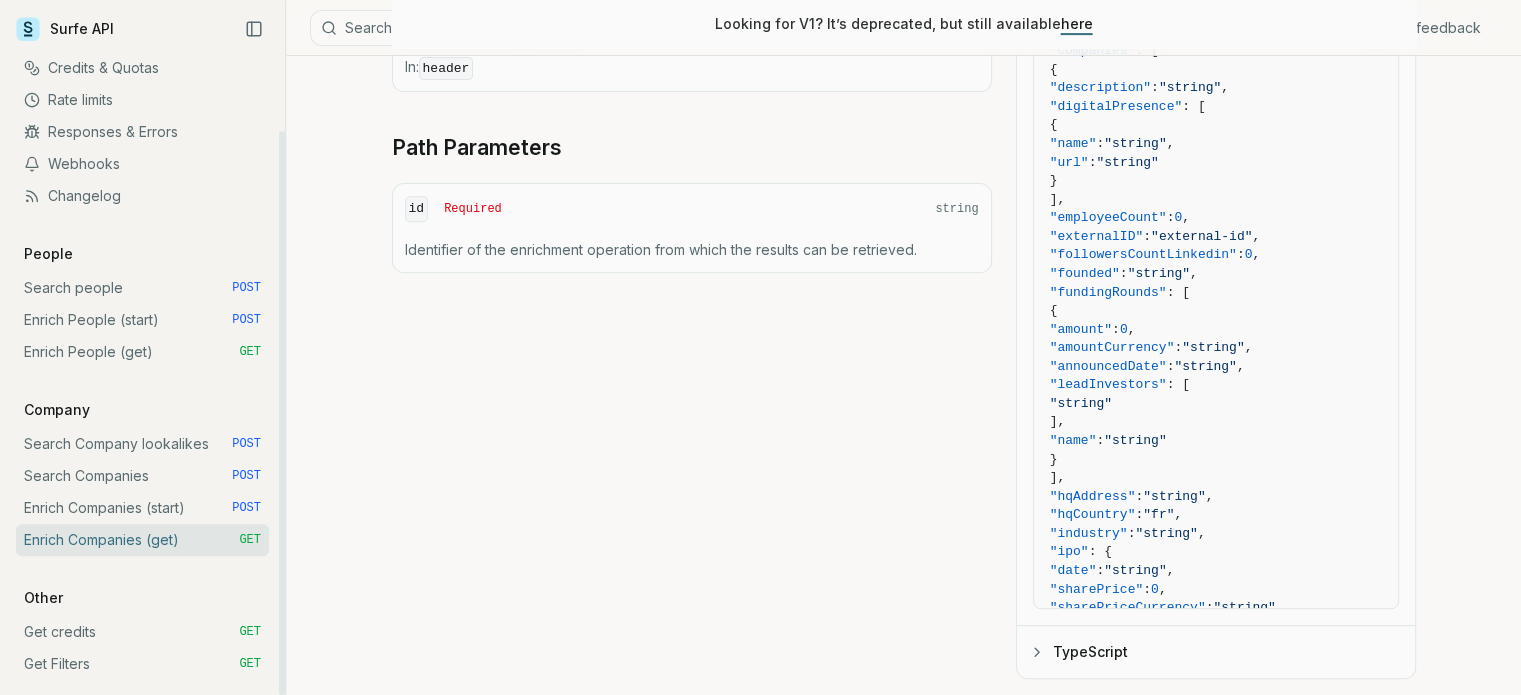 click on "Get credits   GET" at bounding box center [142, 632] 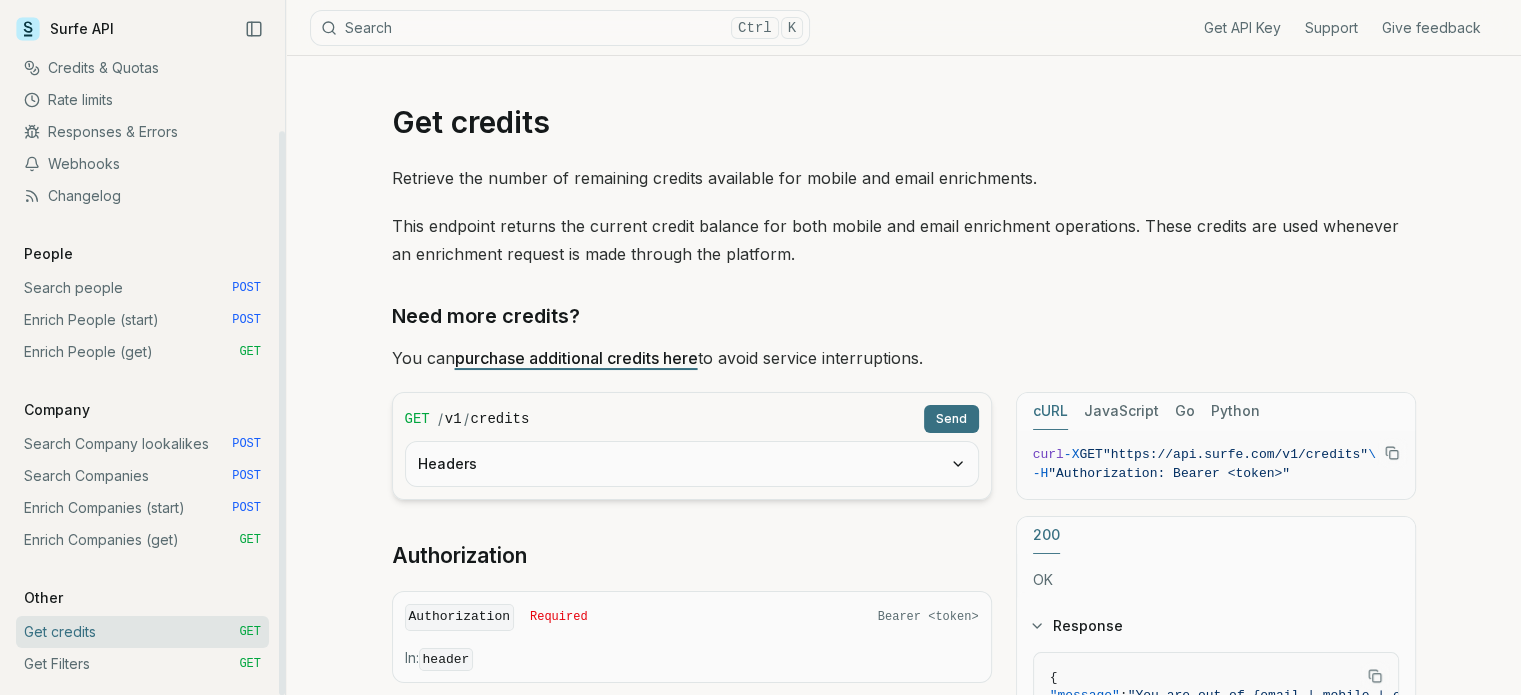 click on "Get Filters   GET" at bounding box center (142, 664) 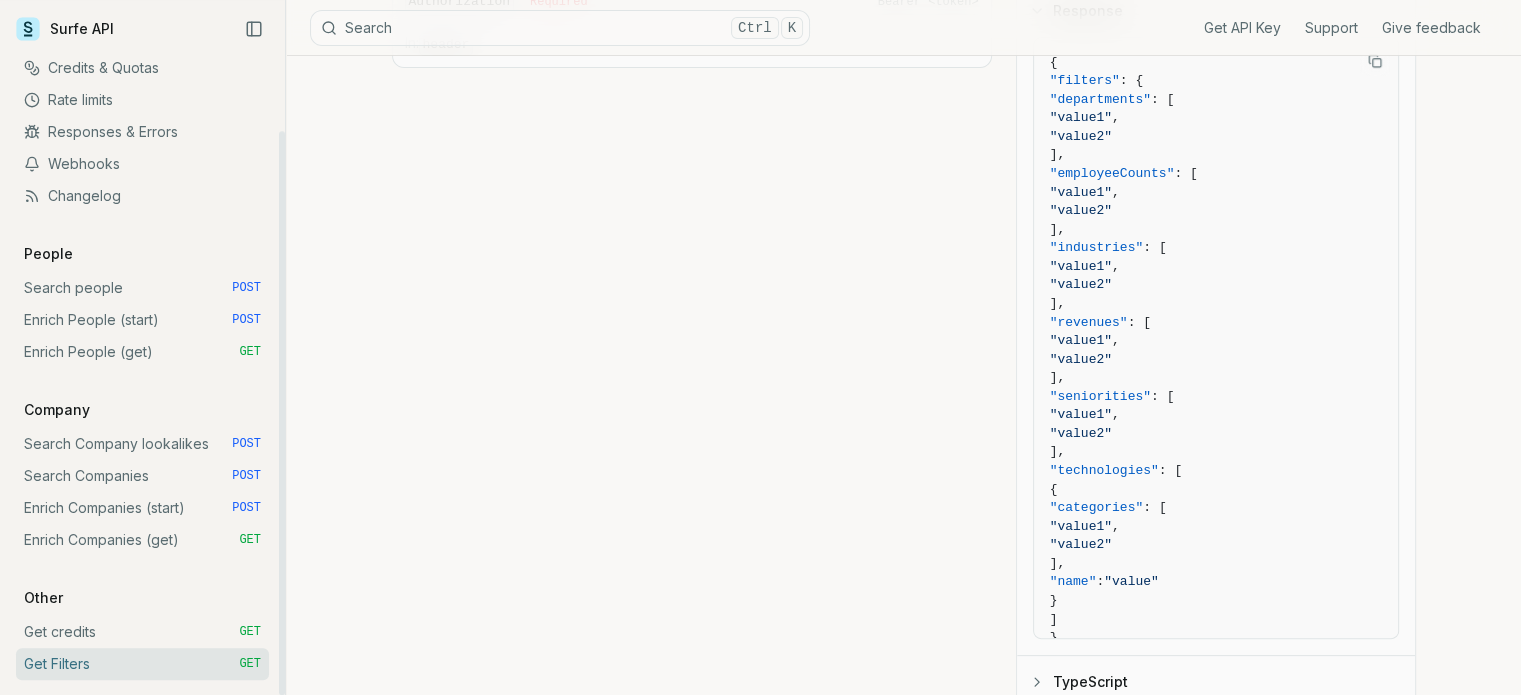 scroll, scrollTop: 463, scrollLeft: 0, axis: vertical 